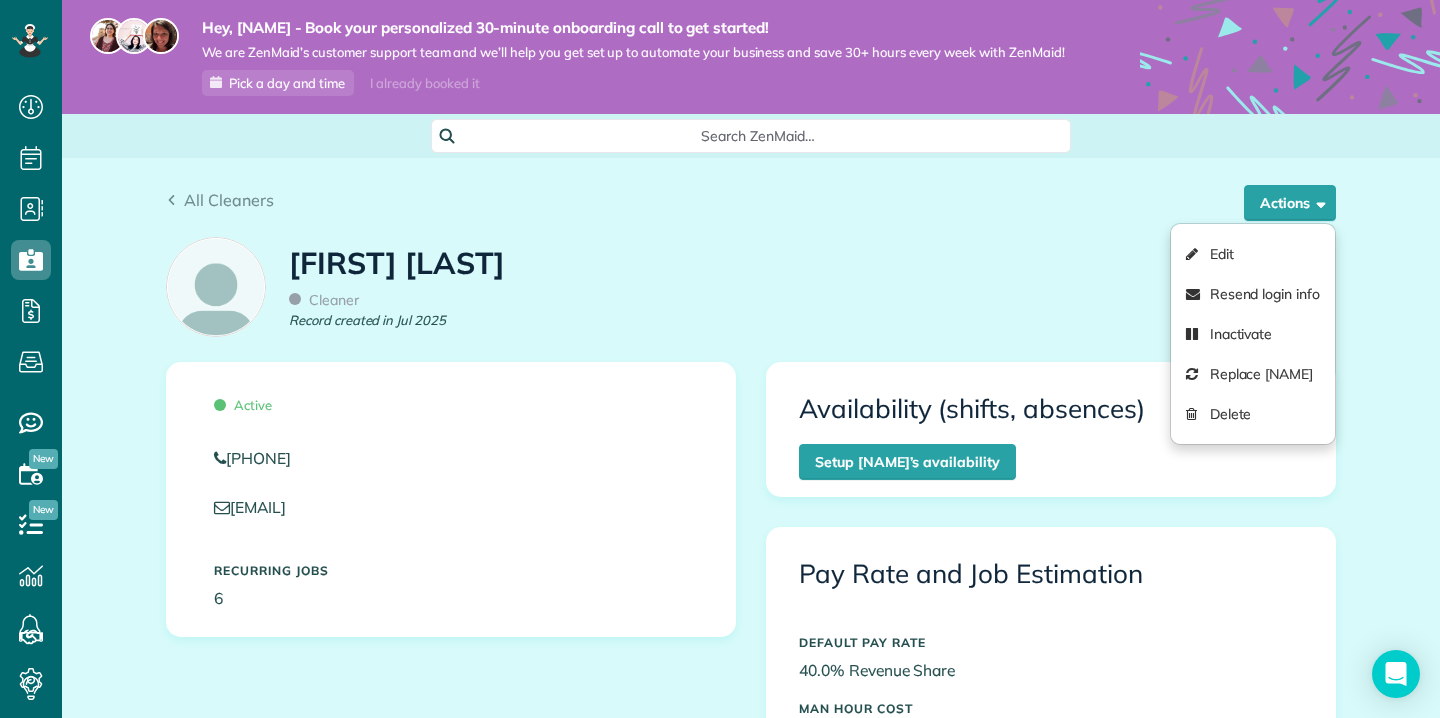 scroll, scrollTop: 0, scrollLeft: 0, axis: both 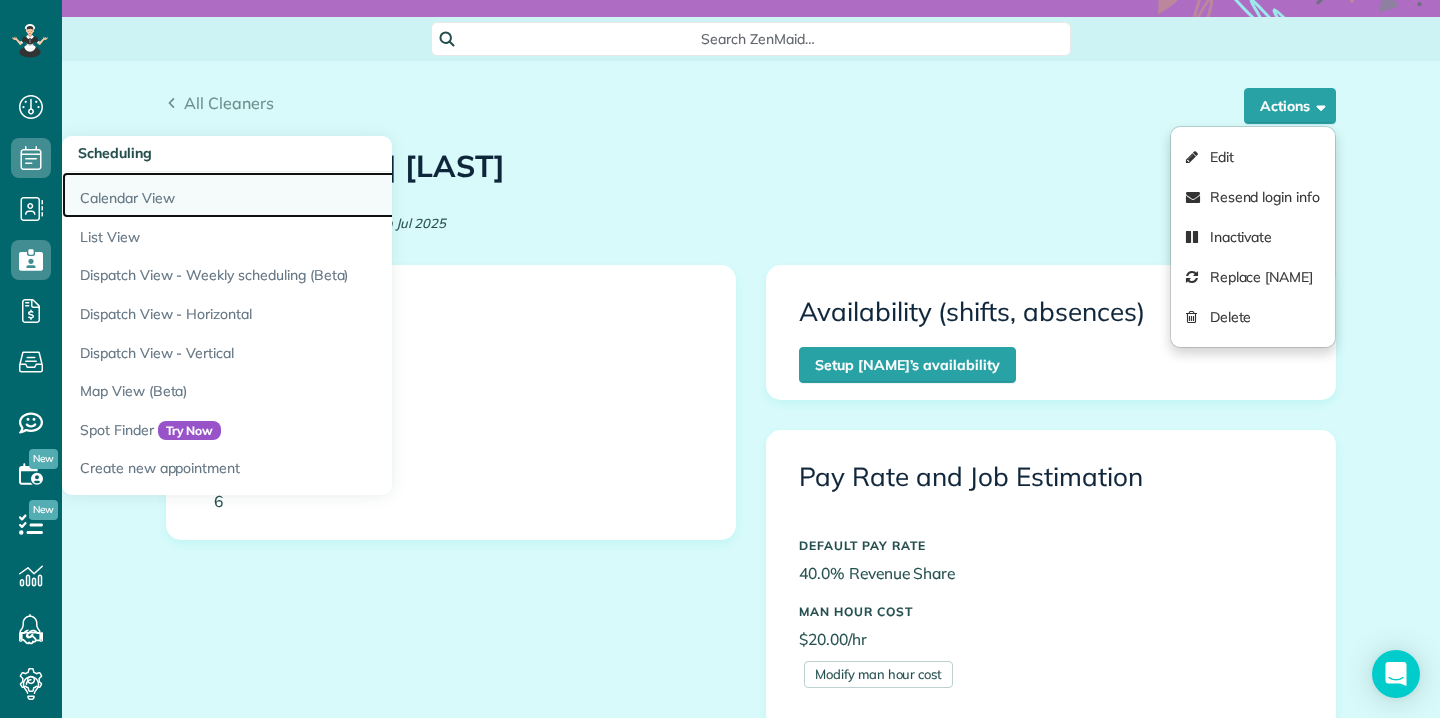 click on "Calendar View" at bounding box center (312, 195) 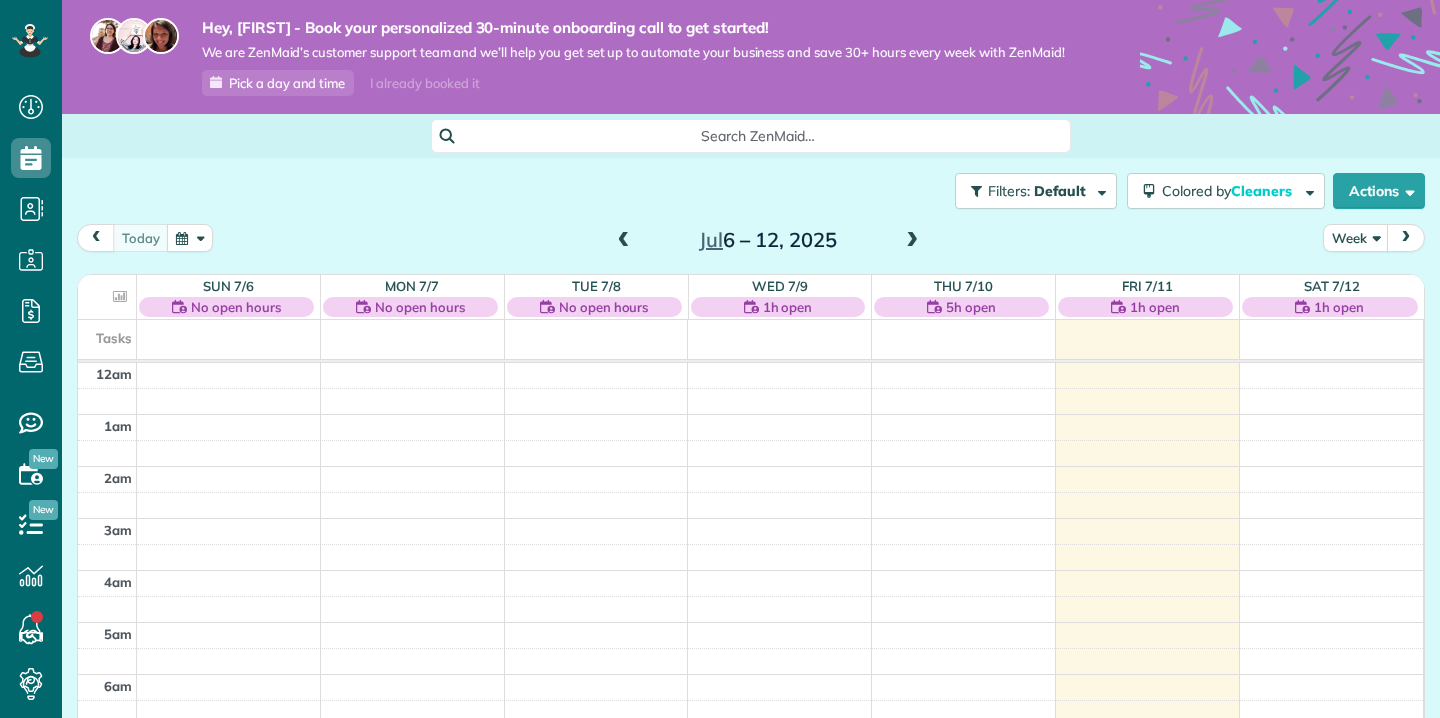 scroll, scrollTop: 0, scrollLeft: 0, axis: both 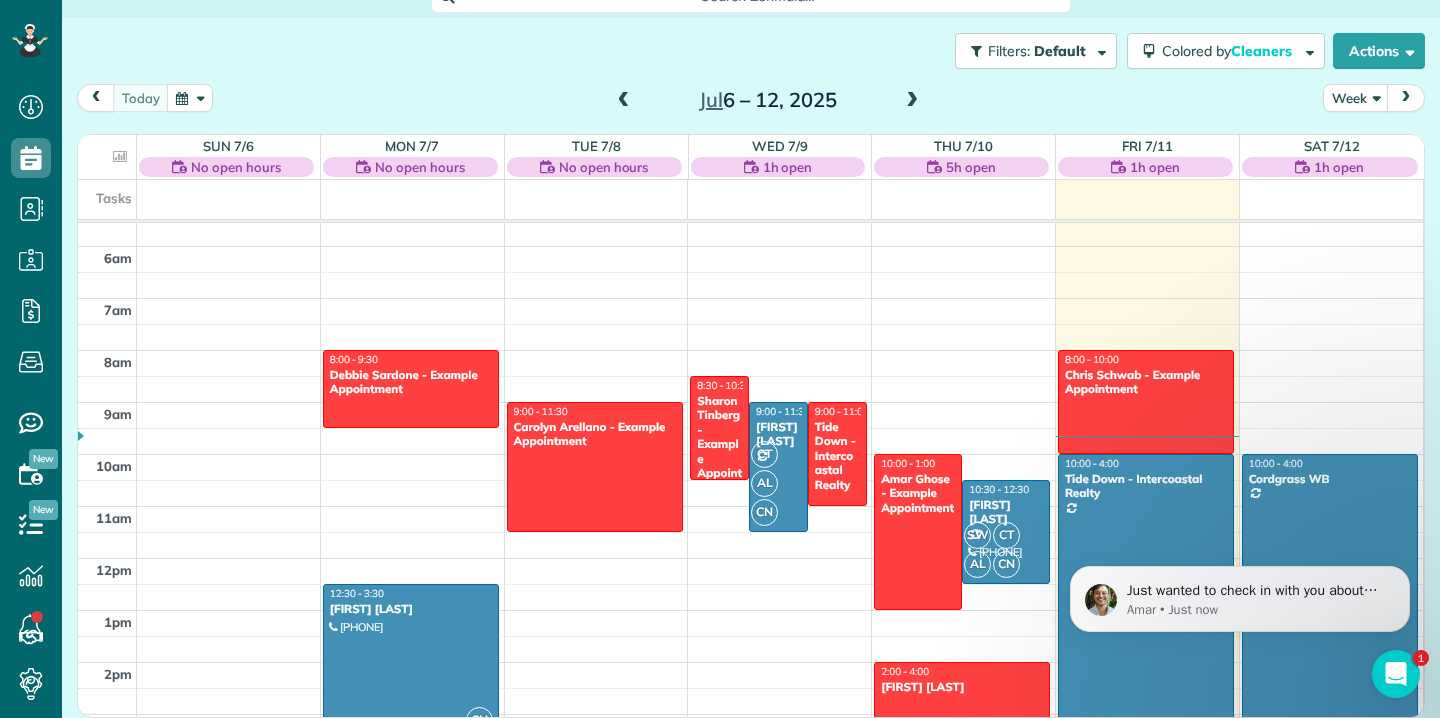 click on "Cordgrass WB" at bounding box center (1330, 479) 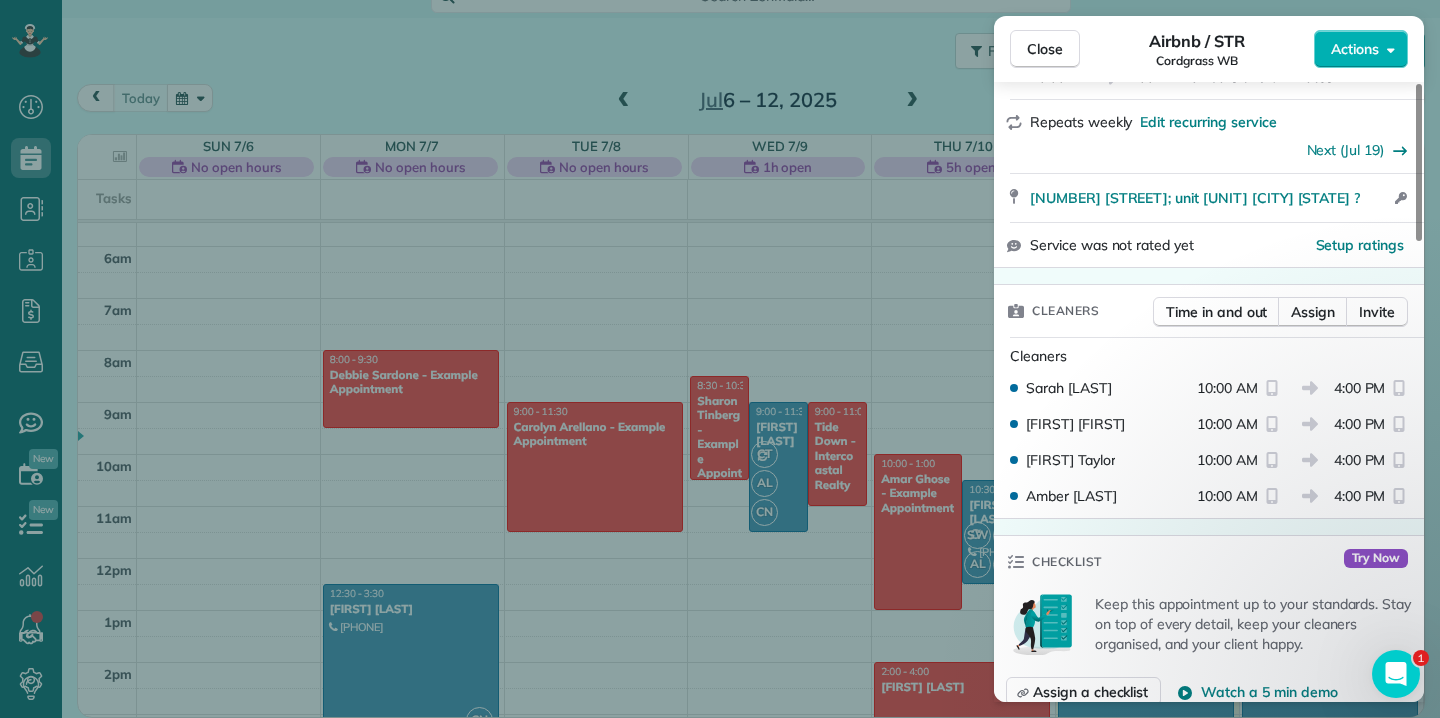 scroll, scrollTop: 304, scrollLeft: 0, axis: vertical 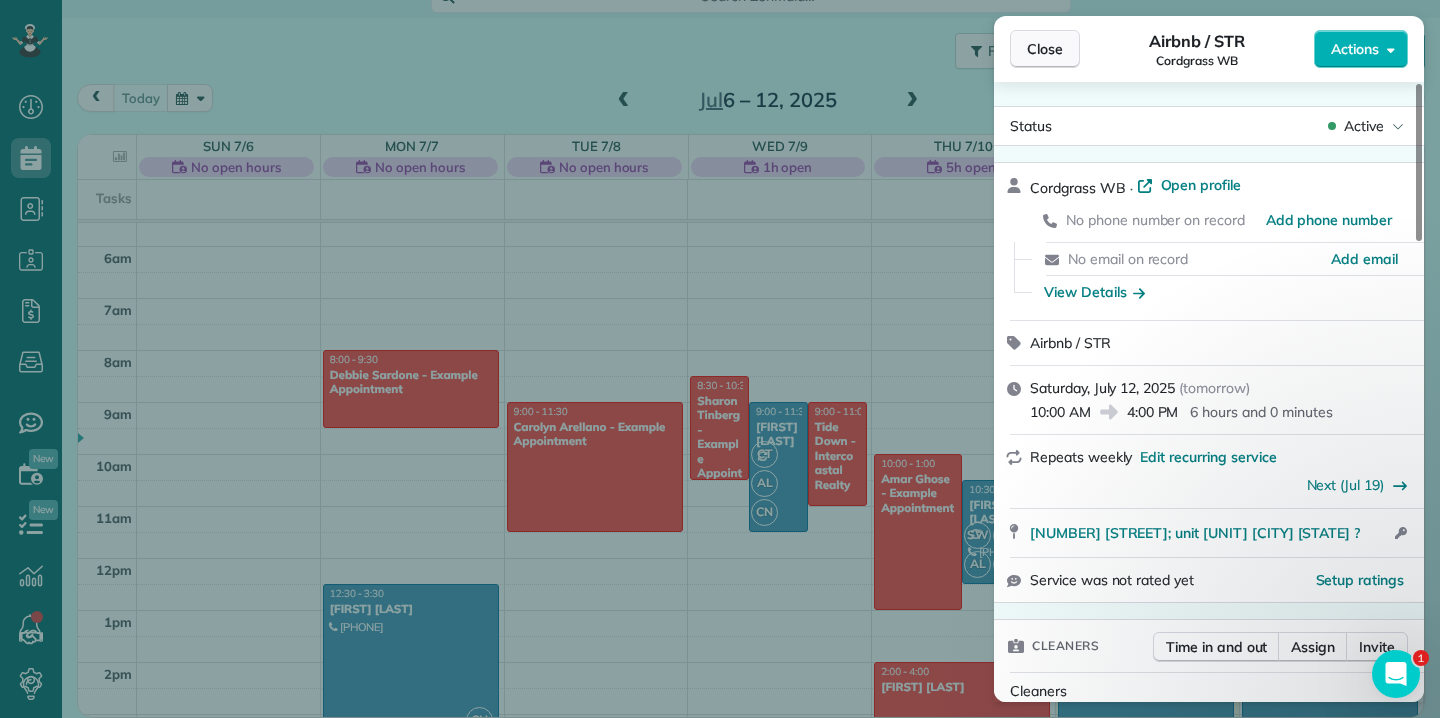 click on "Close" at bounding box center (1045, 49) 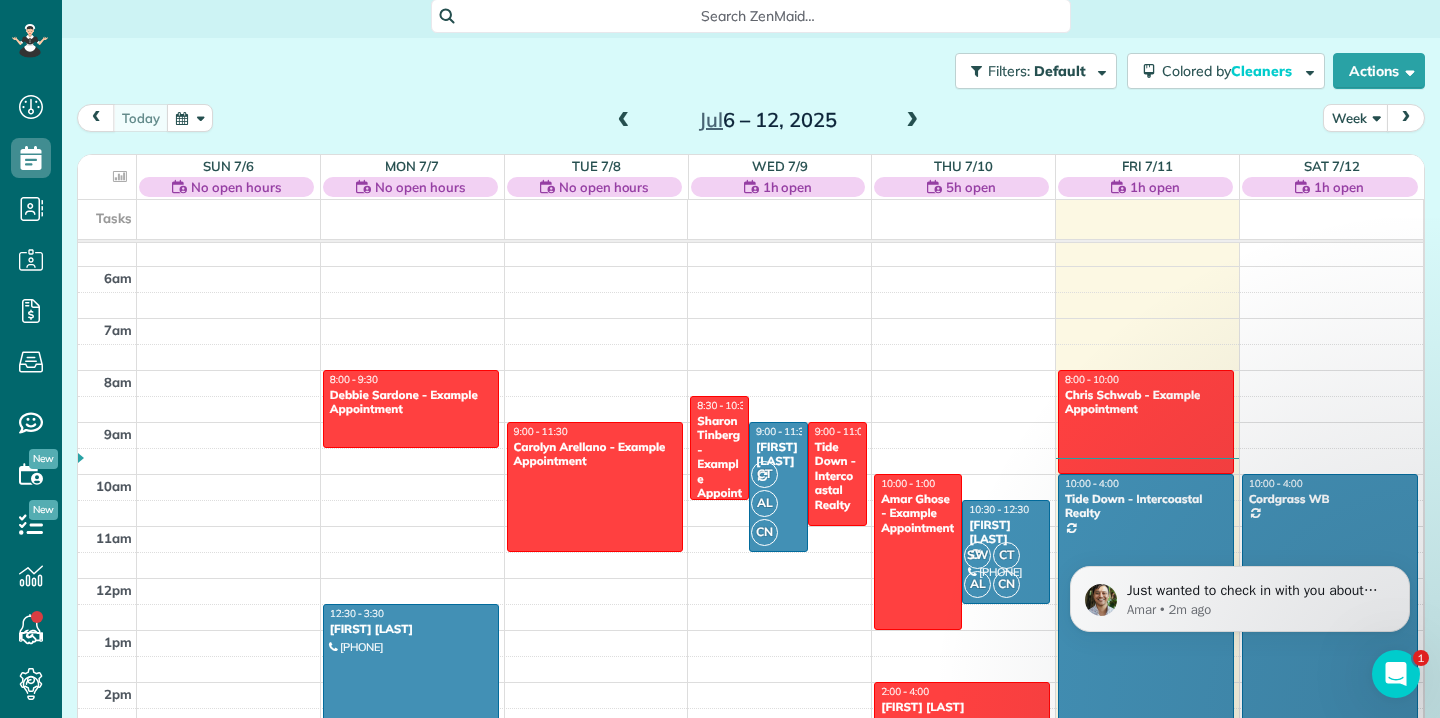 scroll, scrollTop: 140, scrollLeft: 0, axis: vertical 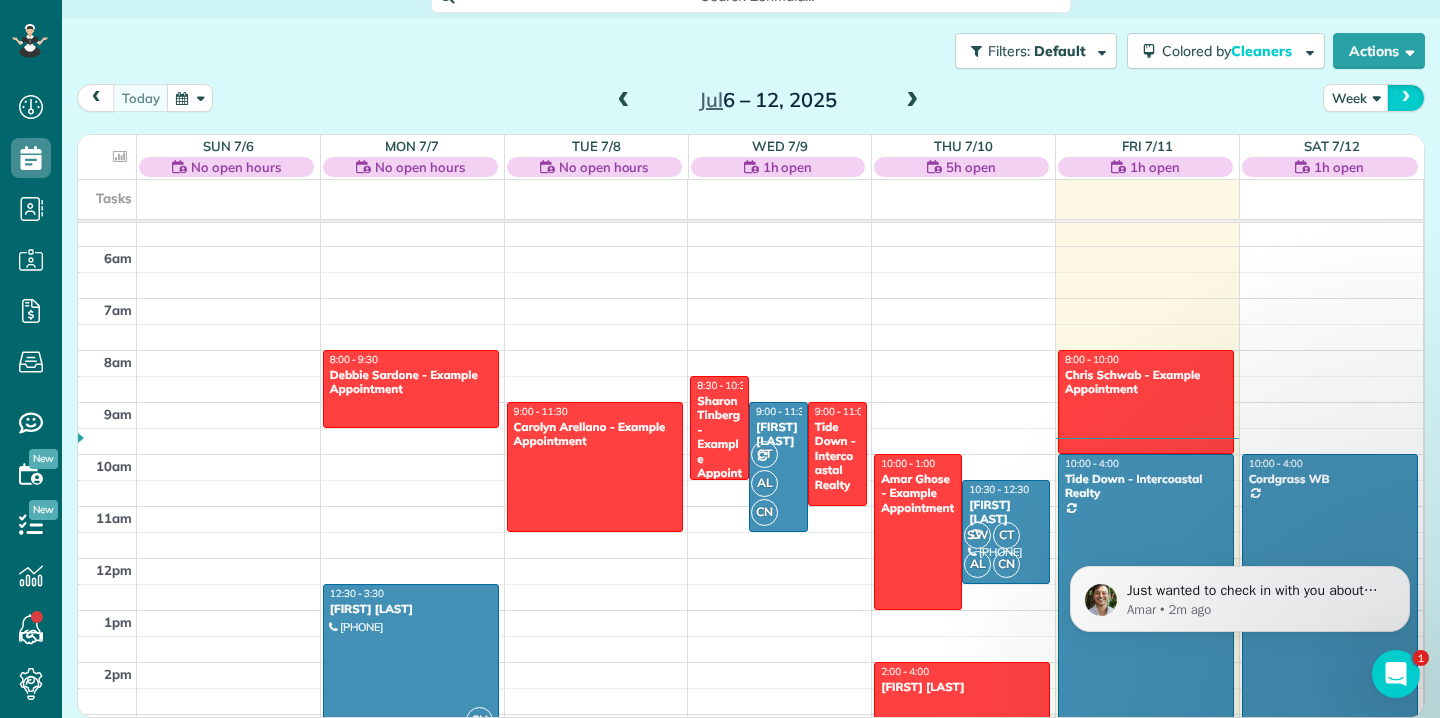 click at bounding box center (1406, 97) 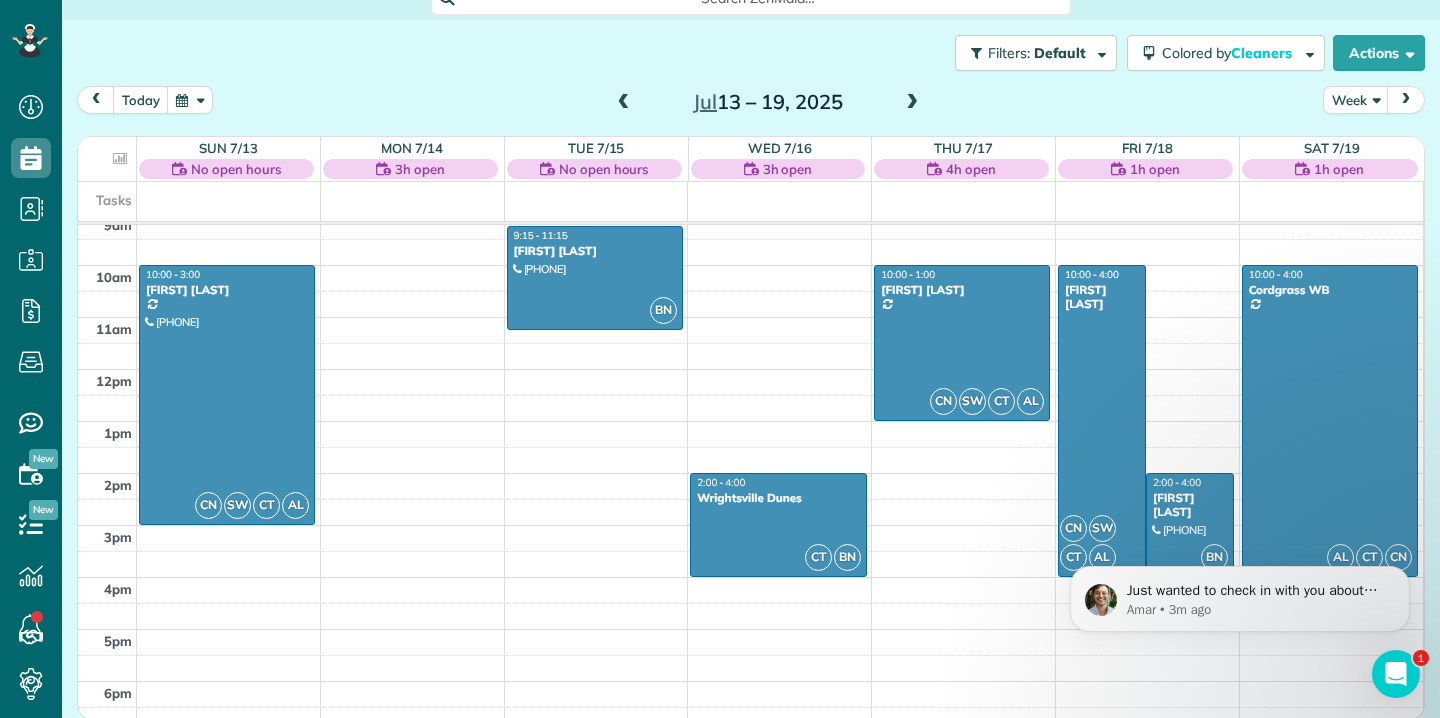 scroll, scrollTop: 477, scrollLeft: 0, axis: vertical 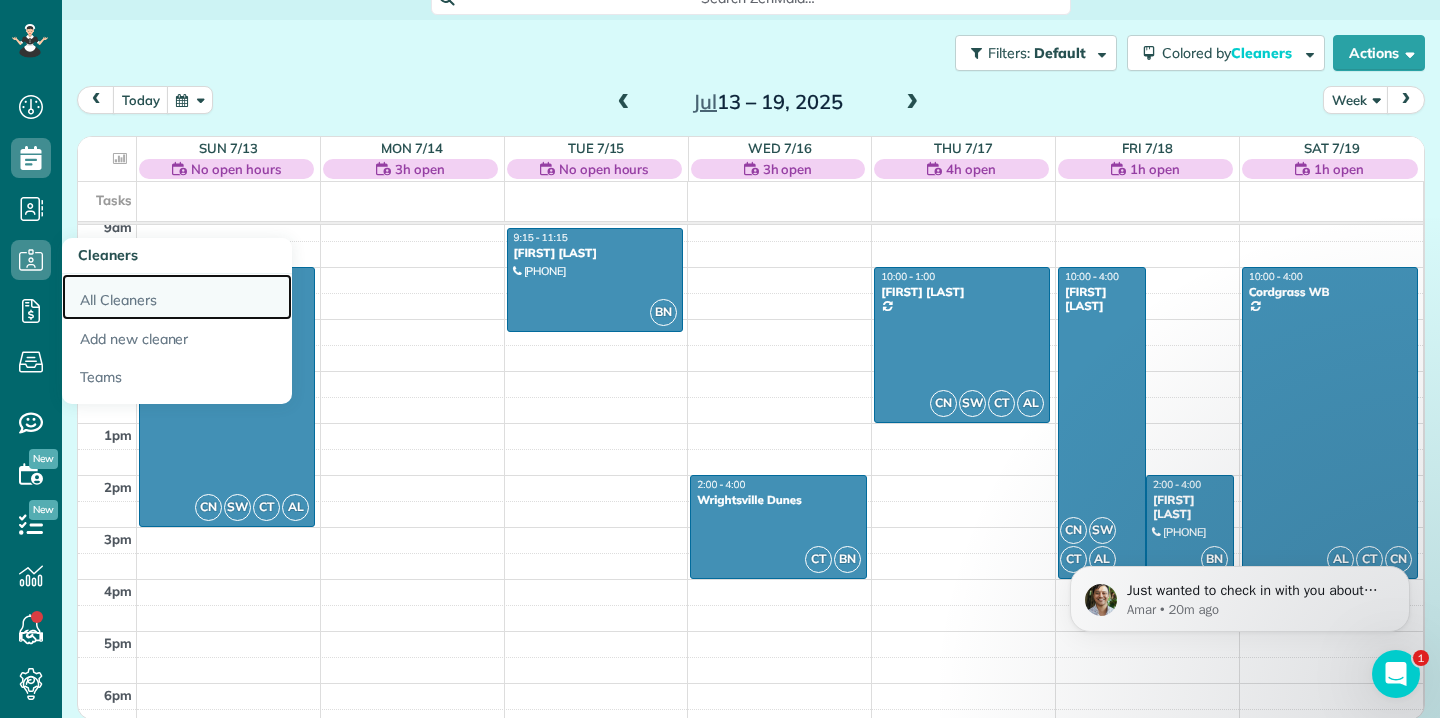 click on "All Cleaners" at bounding box center [177, 297] 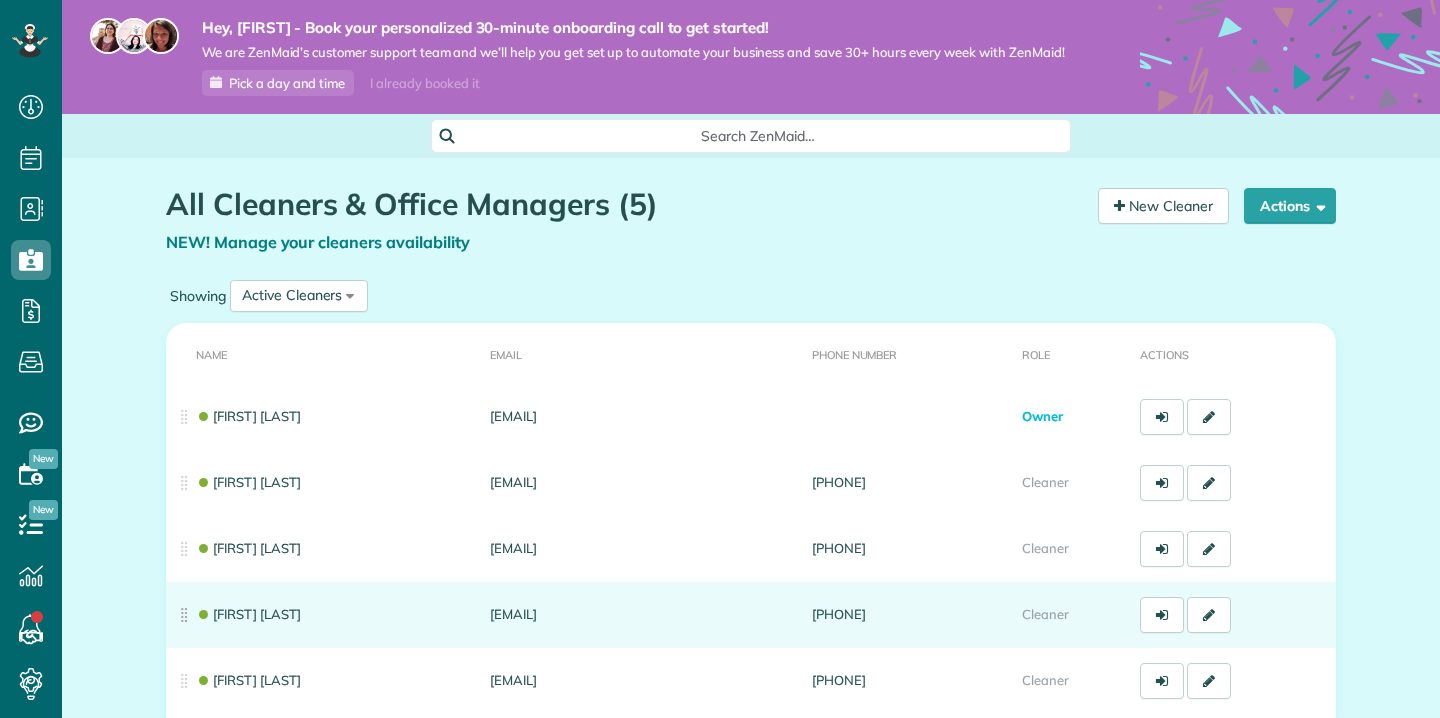 scroll, scrollTop: 0, scrollLeft: 0, axis: both 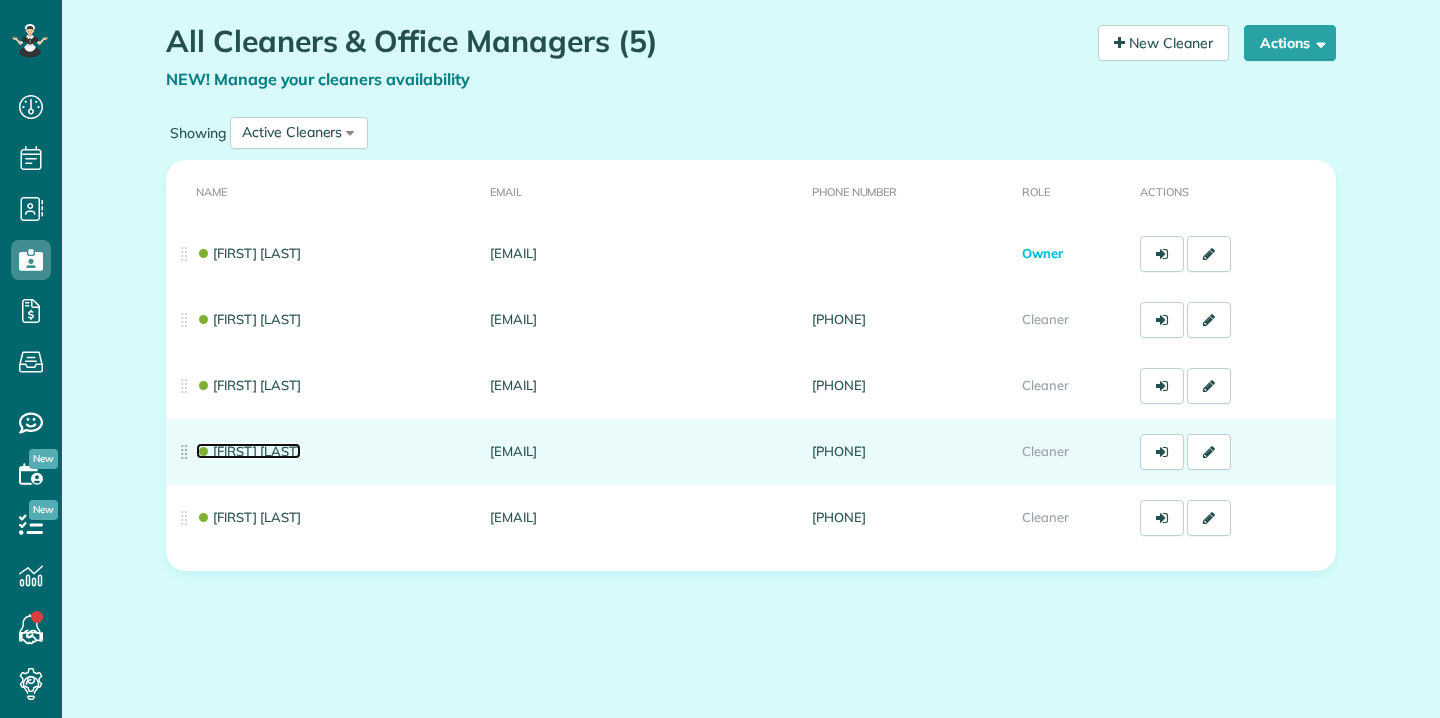 click on "[FIRST] [LAST]" at bounding box center (248, 451) 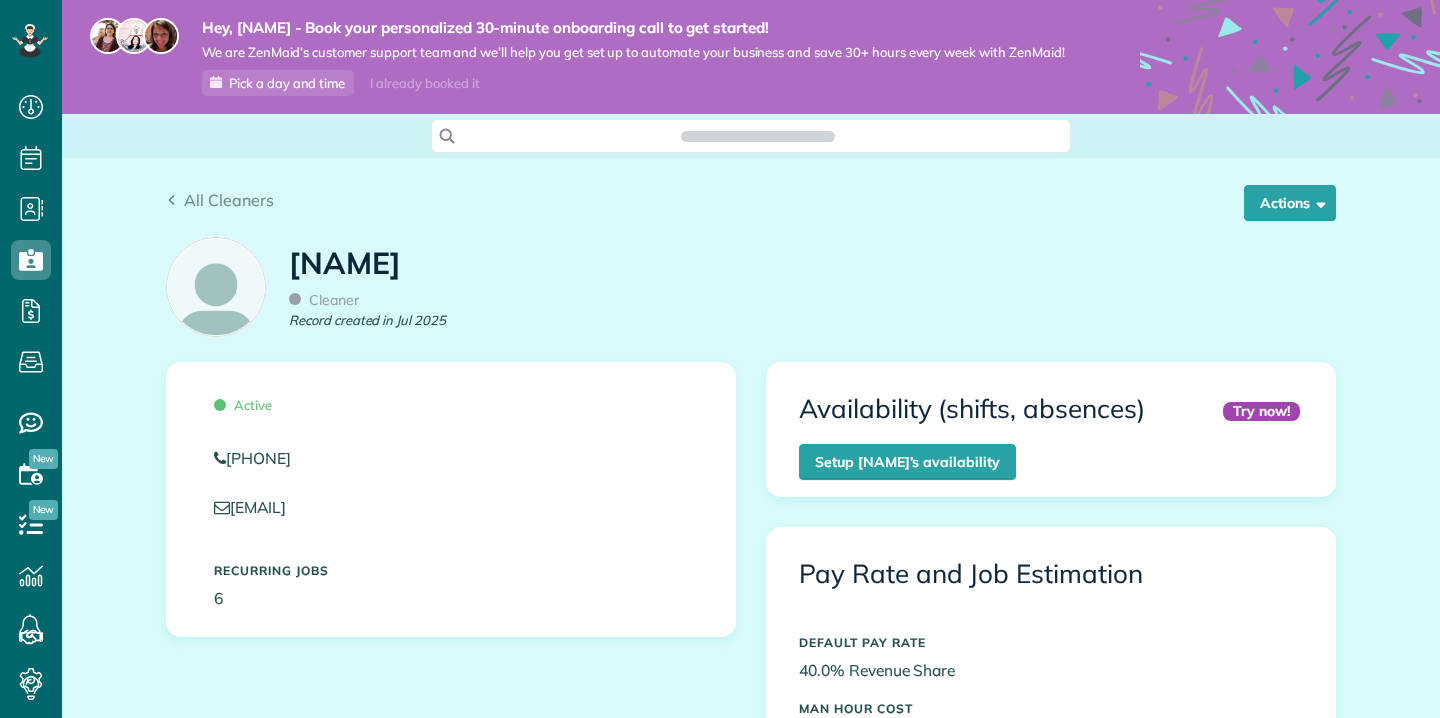 scroll, scrollTop: 0, scrollLeft: 0, axis: both 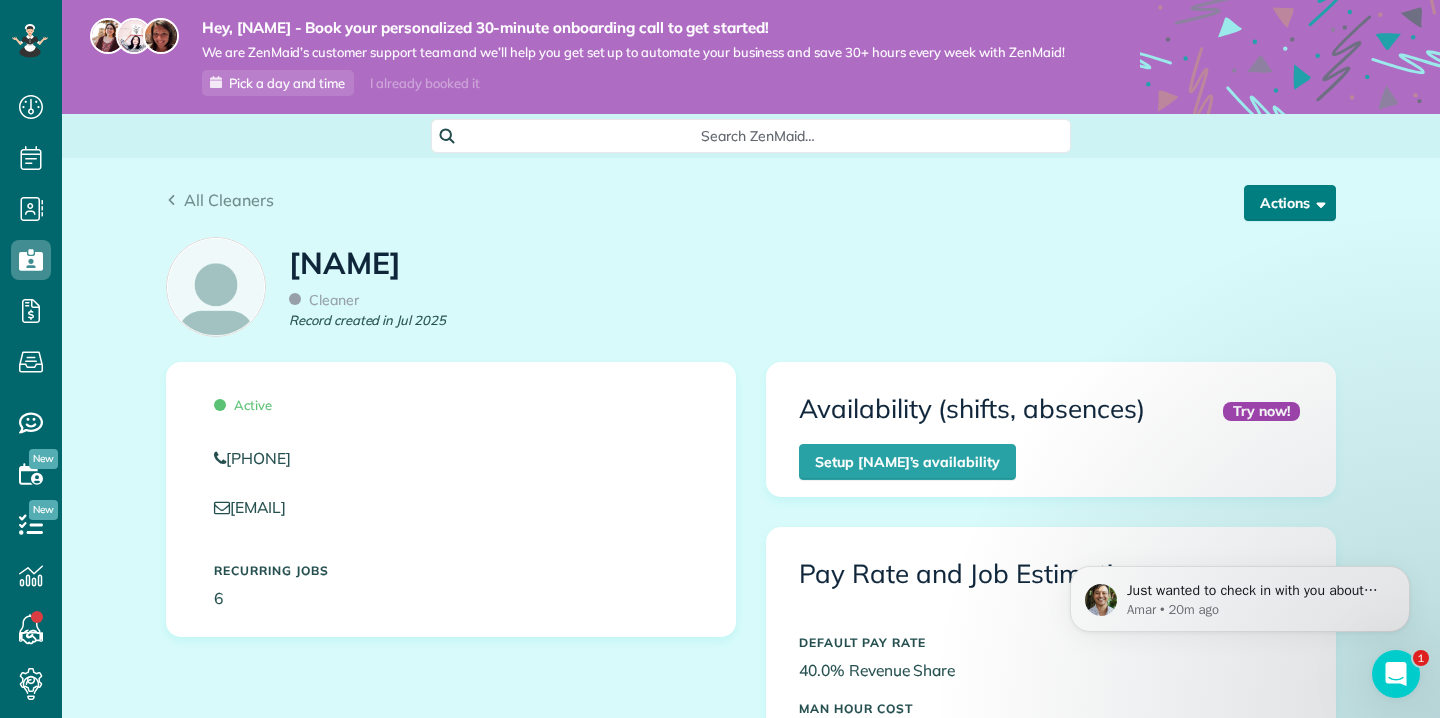 click on "Actions" at bounding box center (1290, 203) 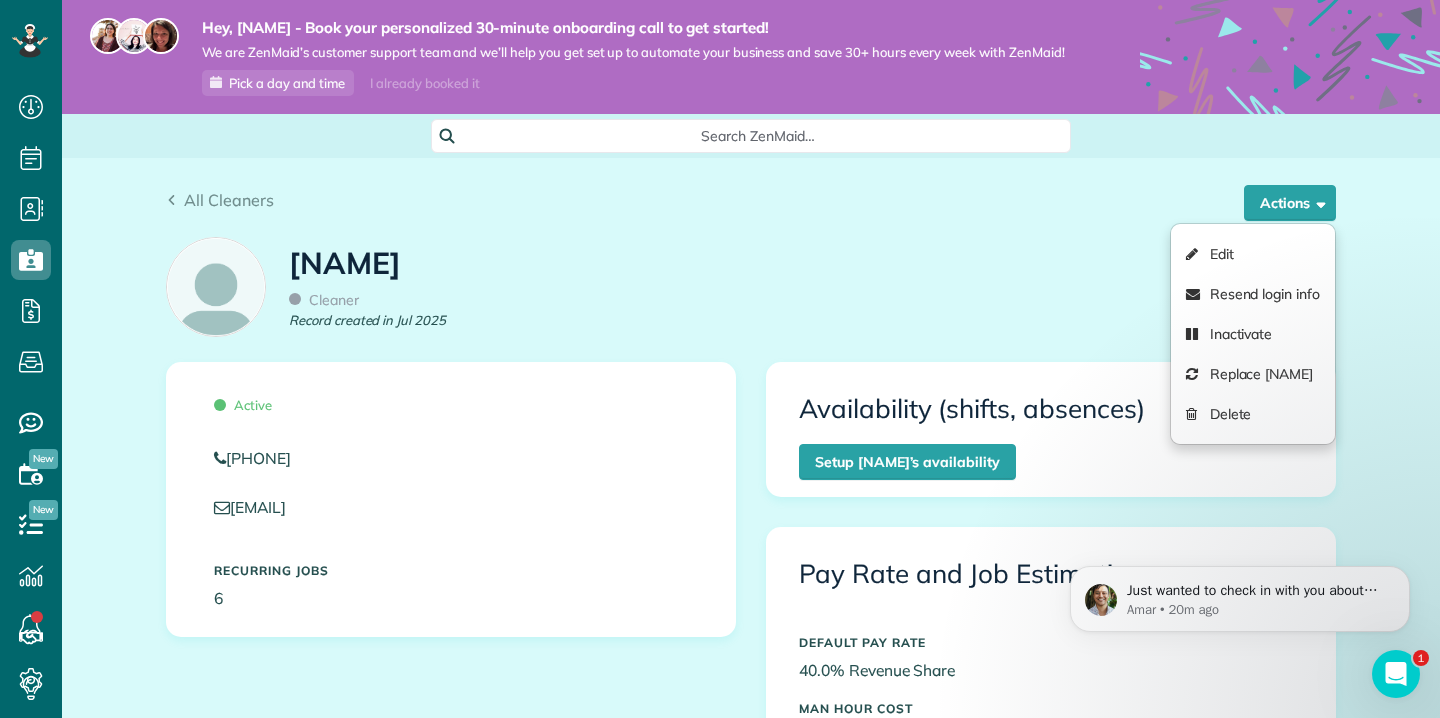 click on "Amber Lefler
Cleaner
Record created in Jul 2025" at bounding box center [751, 294] 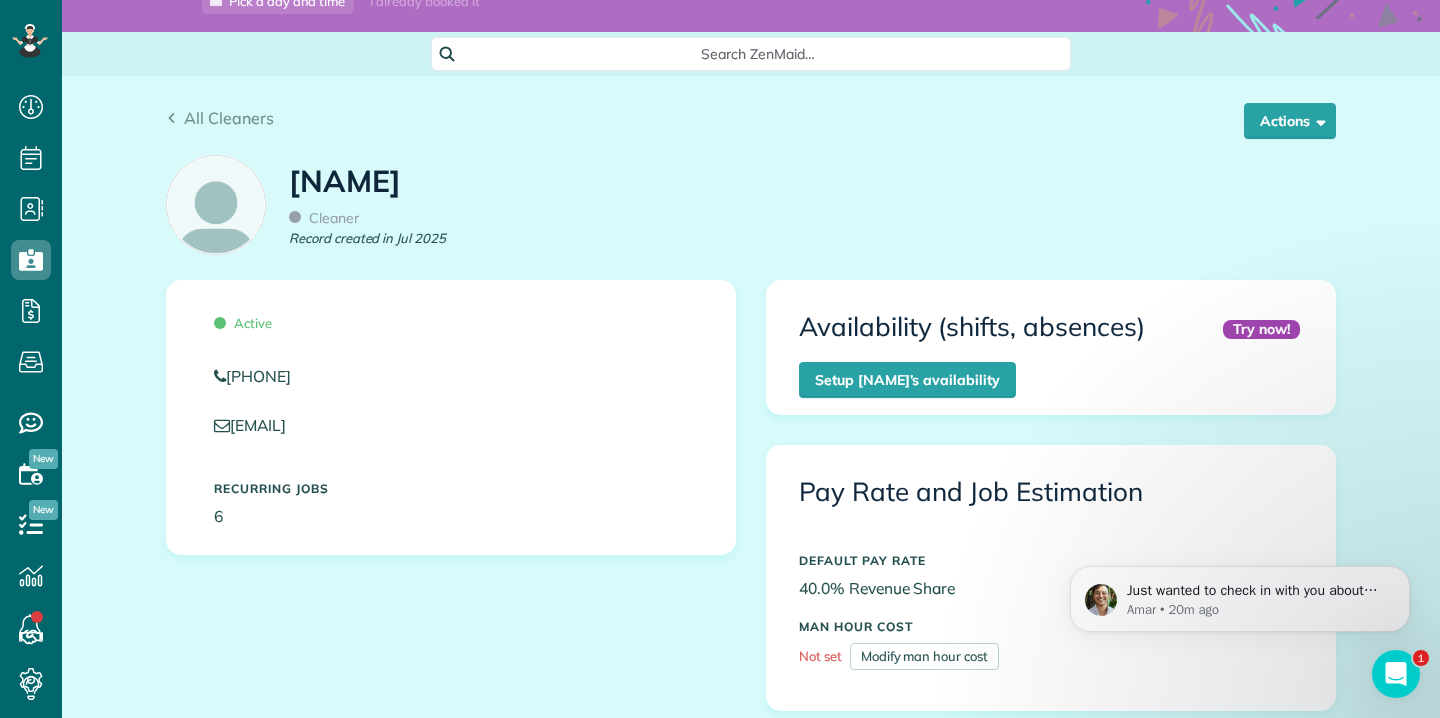 scroll, scrollTop: 101, scrollLeft: 0, axis: vertical 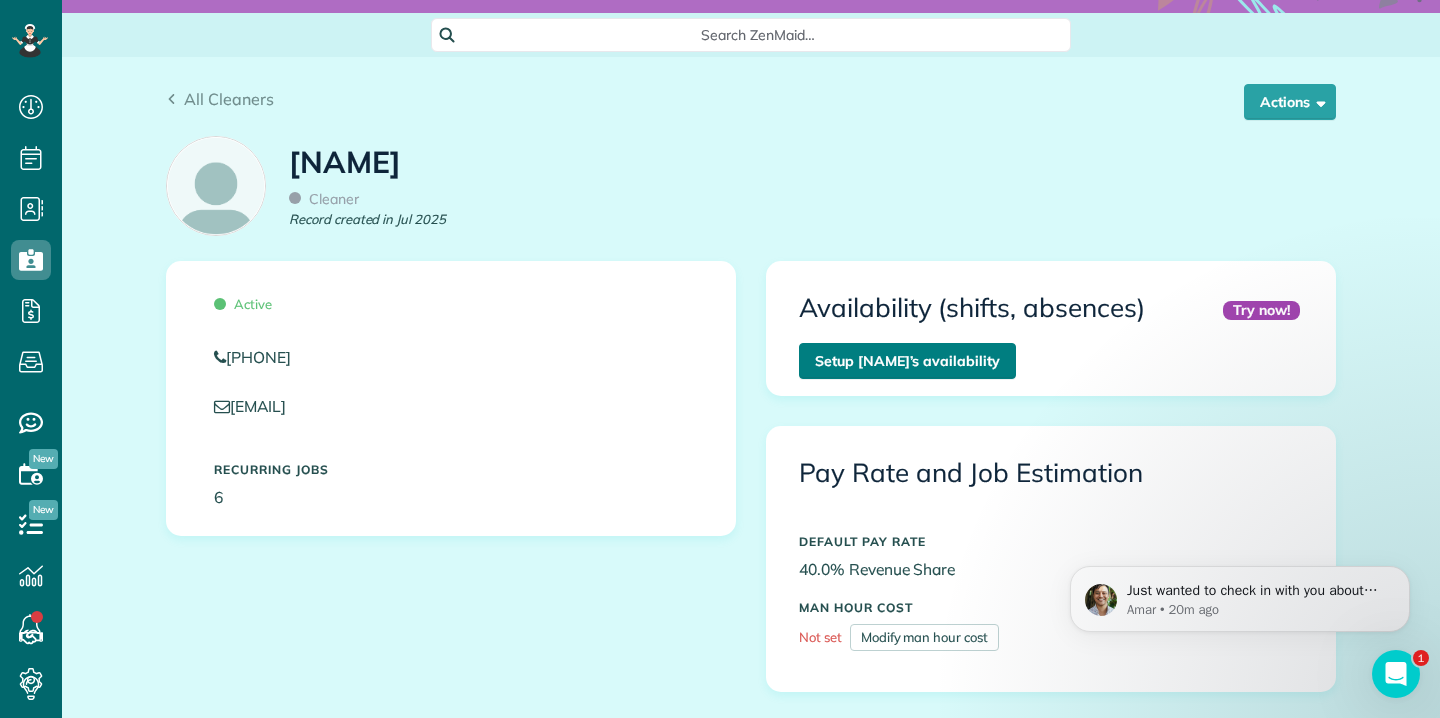 click on "Setup [NAME] [LAST]’s availability" at bounding box center [907, 361] 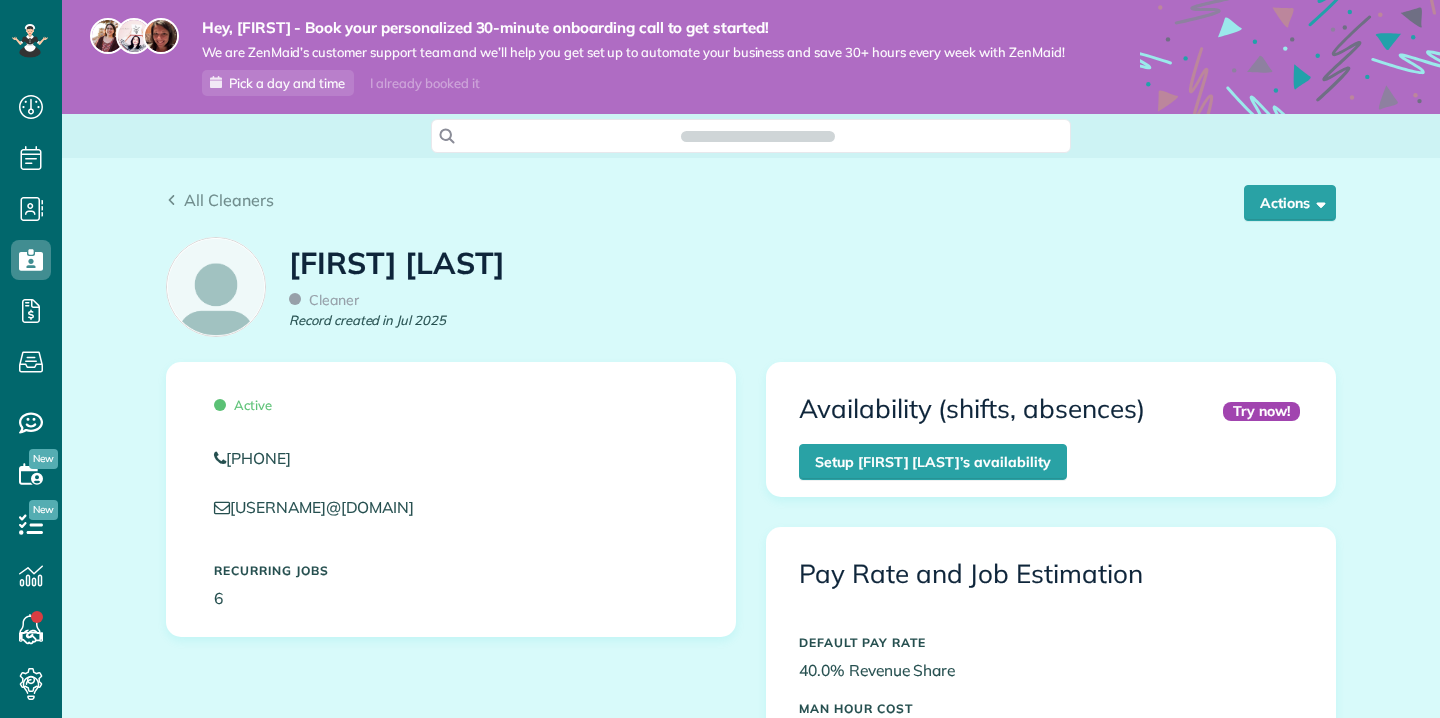 scroll, scrollTop: 0, scrollLeft: 0, axis: both 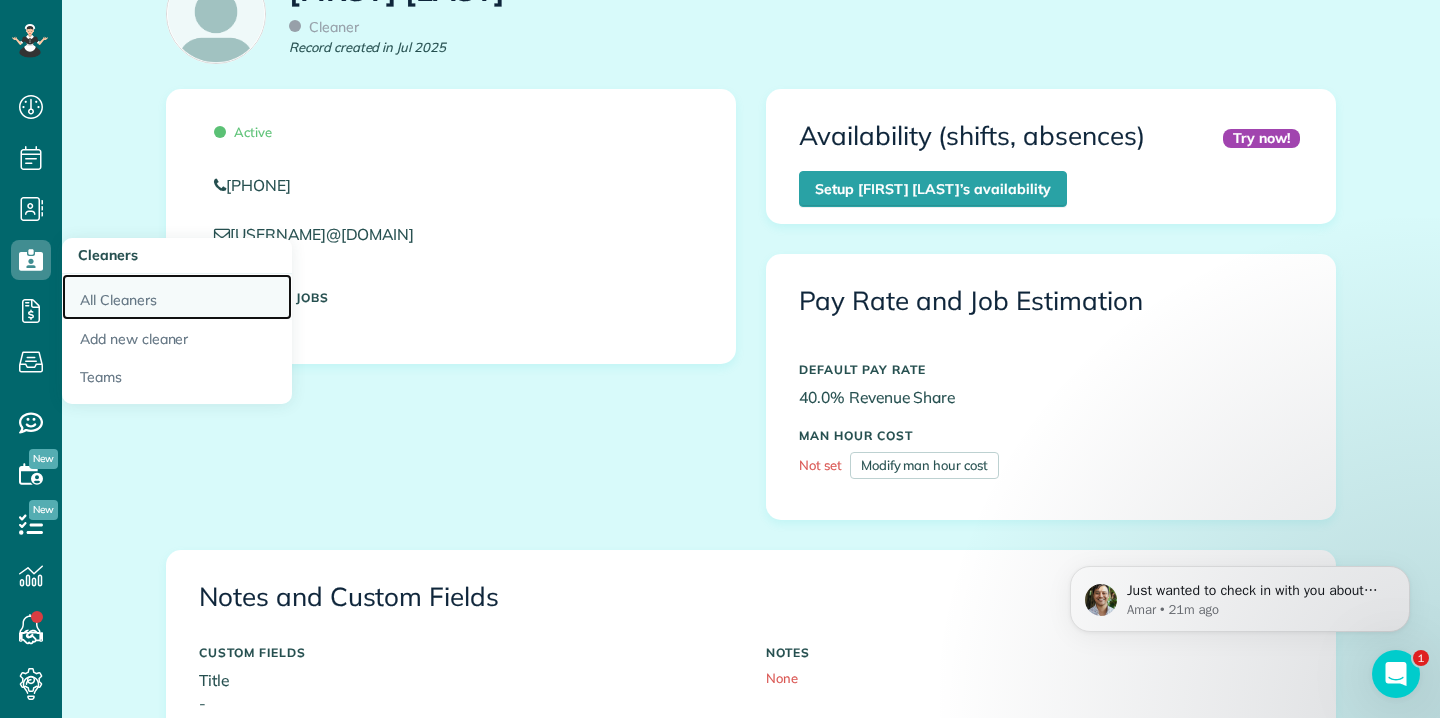 click on "All Cleaners" at bounding box center [177, 297] 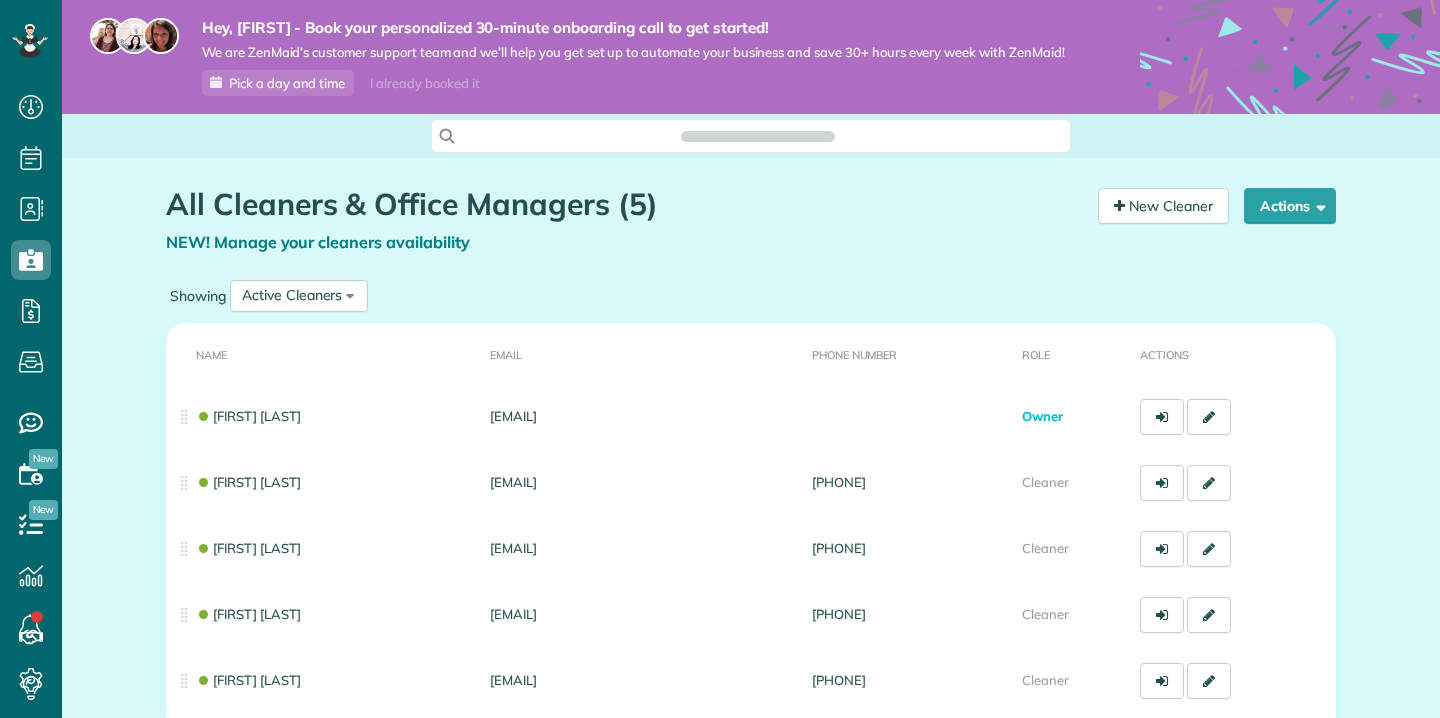 scroll, scrollTop: 0, scrollLeft: 0, axis: both 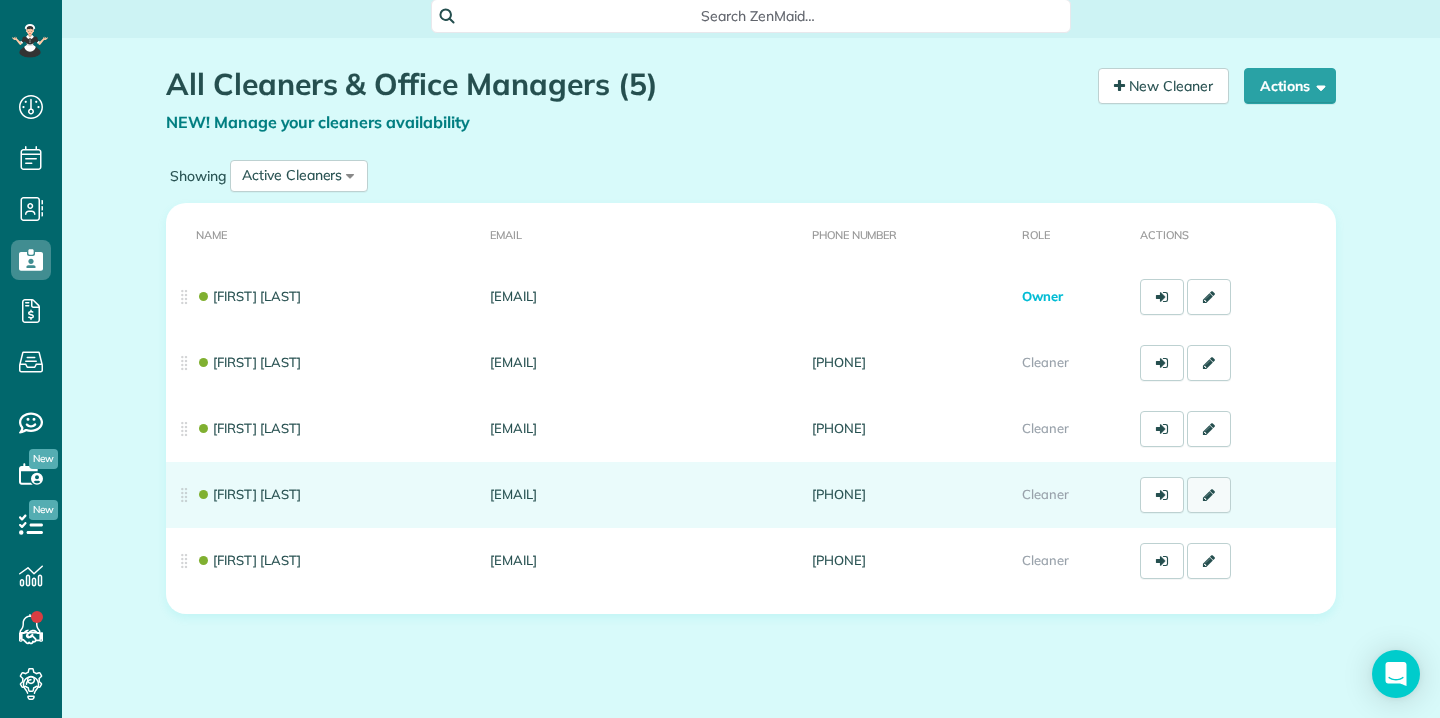 click at bounding box center (1209, 495) 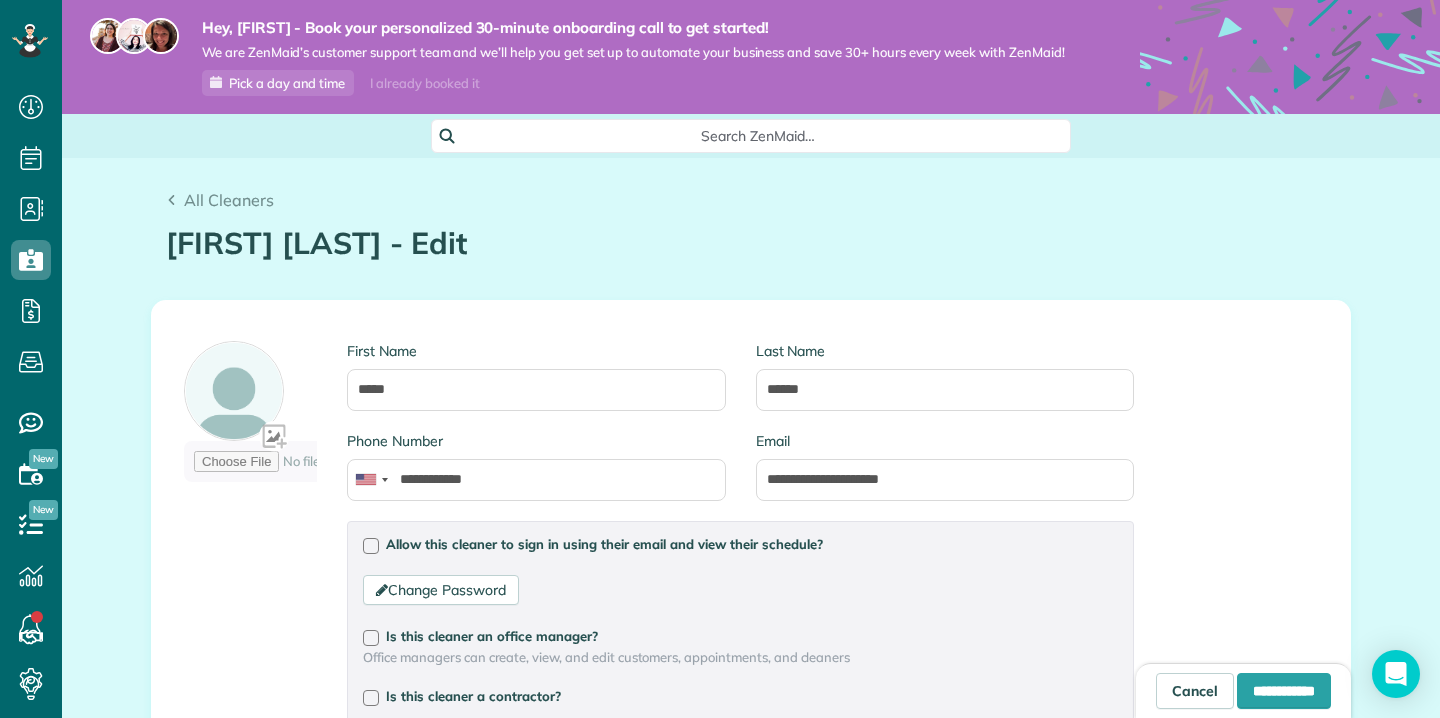 type on "**********" 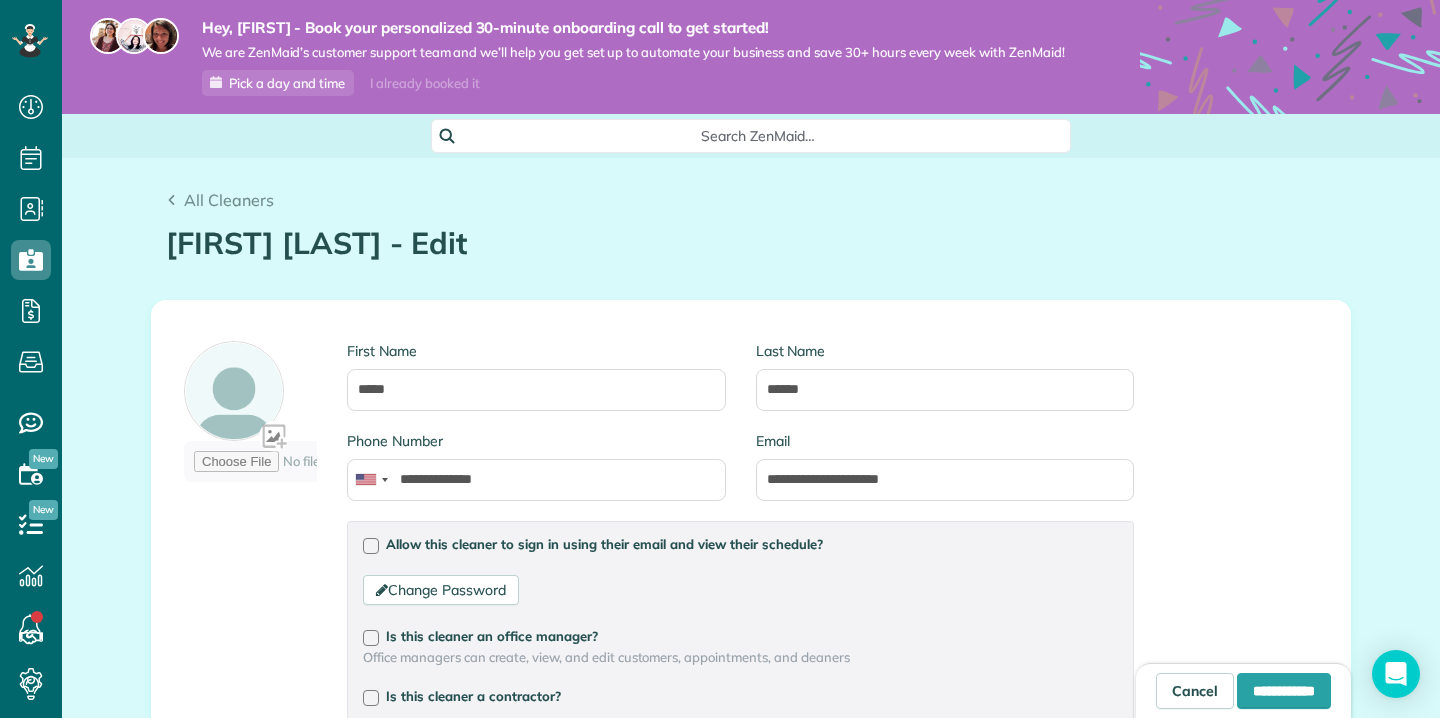 scroll, scrollTop: 0, scrollLeft: 0, axis: both 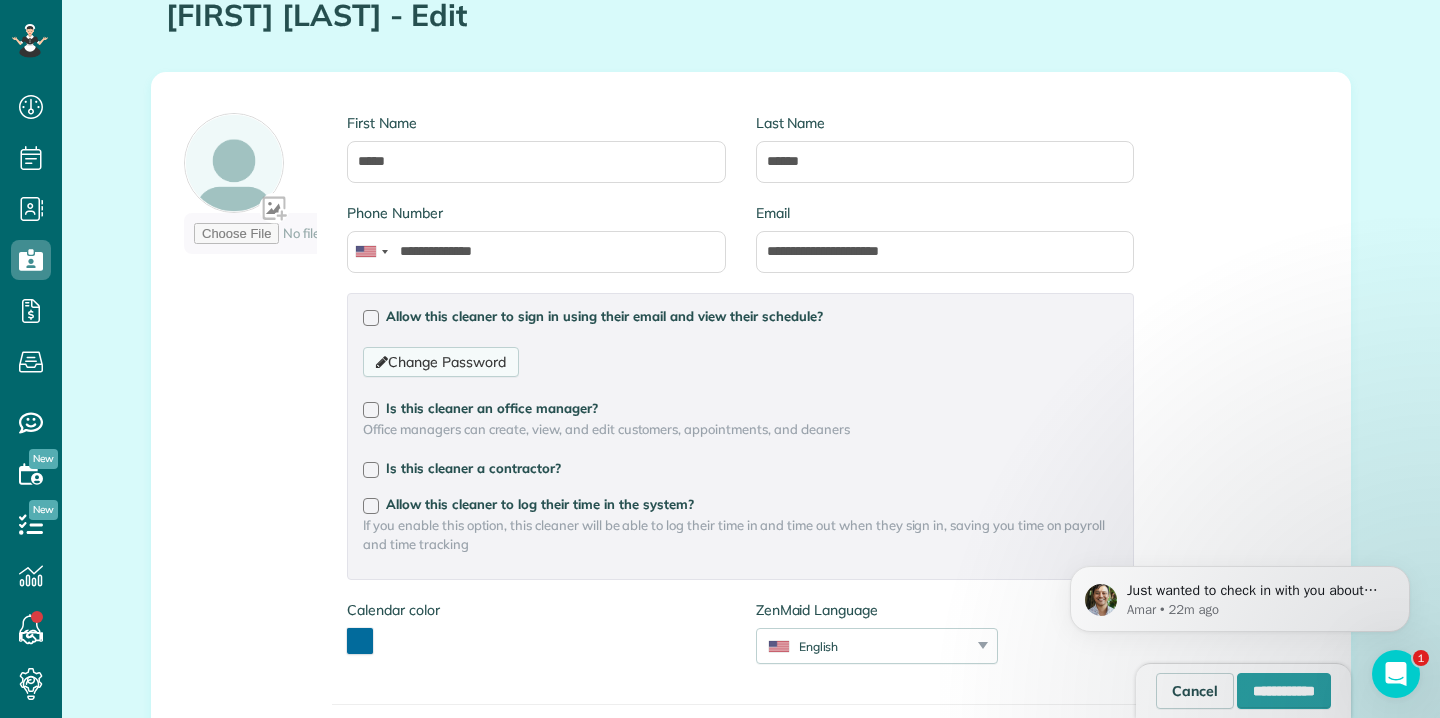 click on "Change Password" at bounding box center (440, 362) 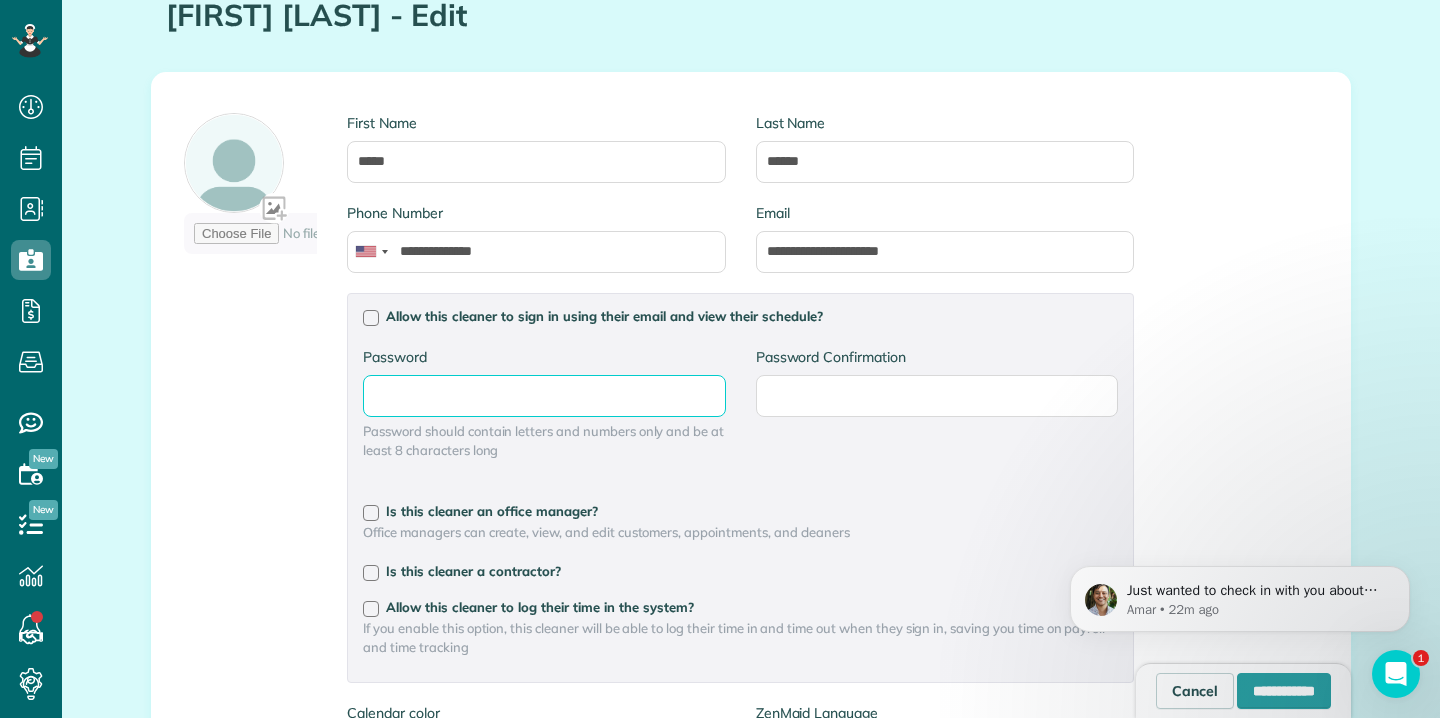 click on "Password" at bounding box center (0, 0) 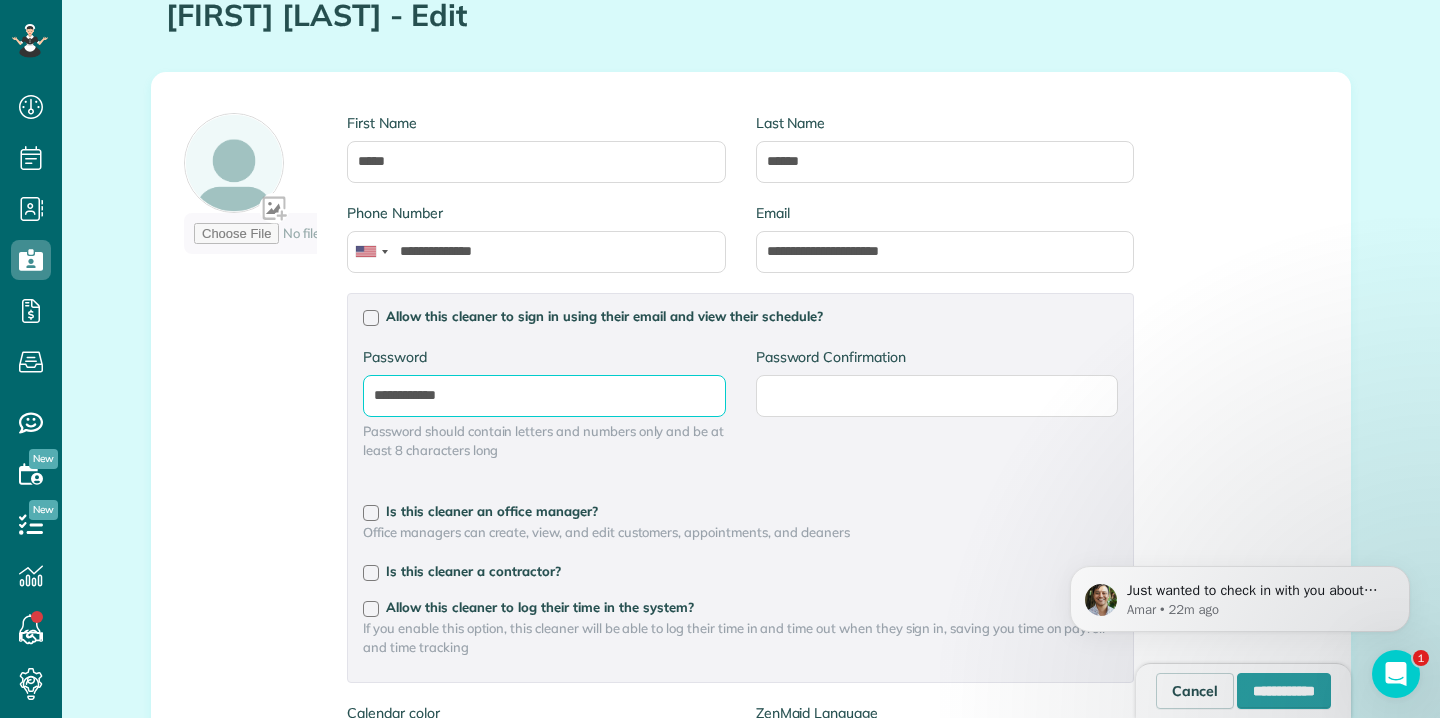 type on "**********" 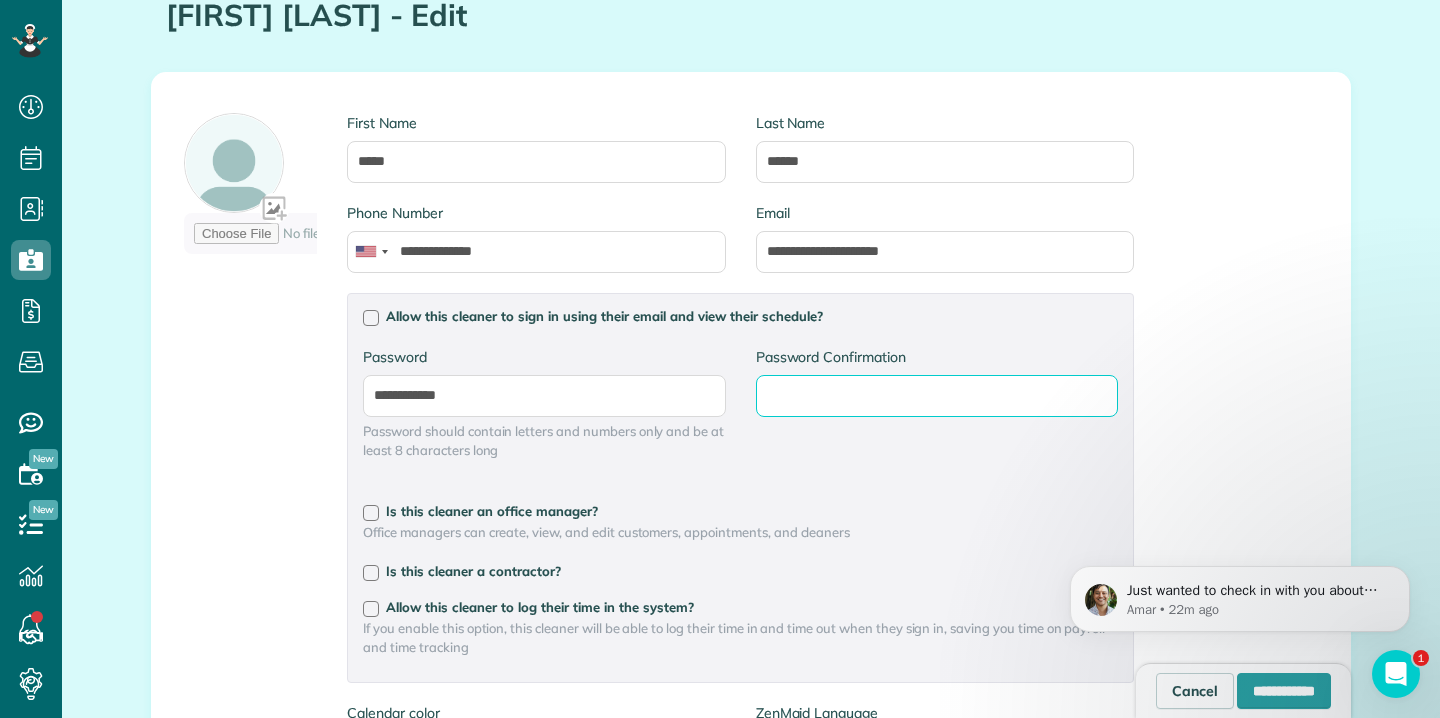 click on "Password Confirmation" at bounding box center [0, 0] 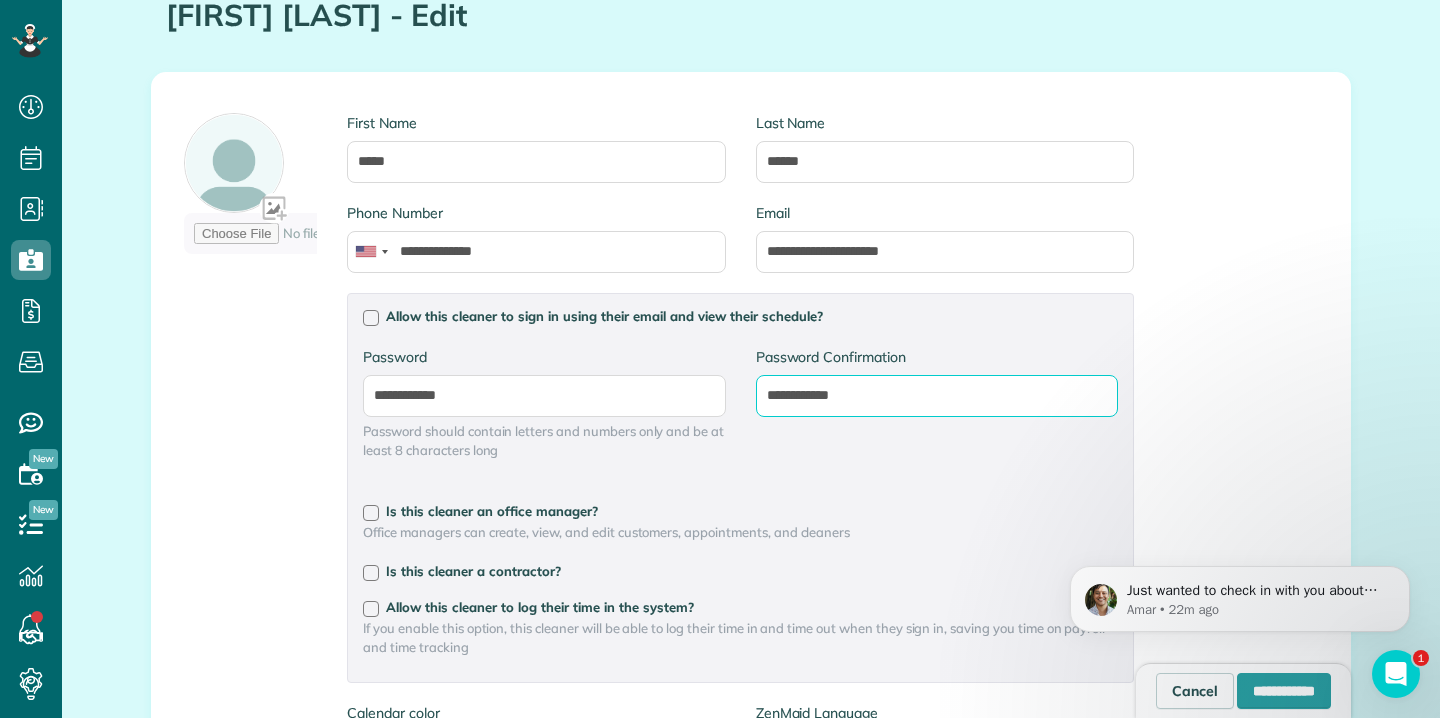 type on "**********" 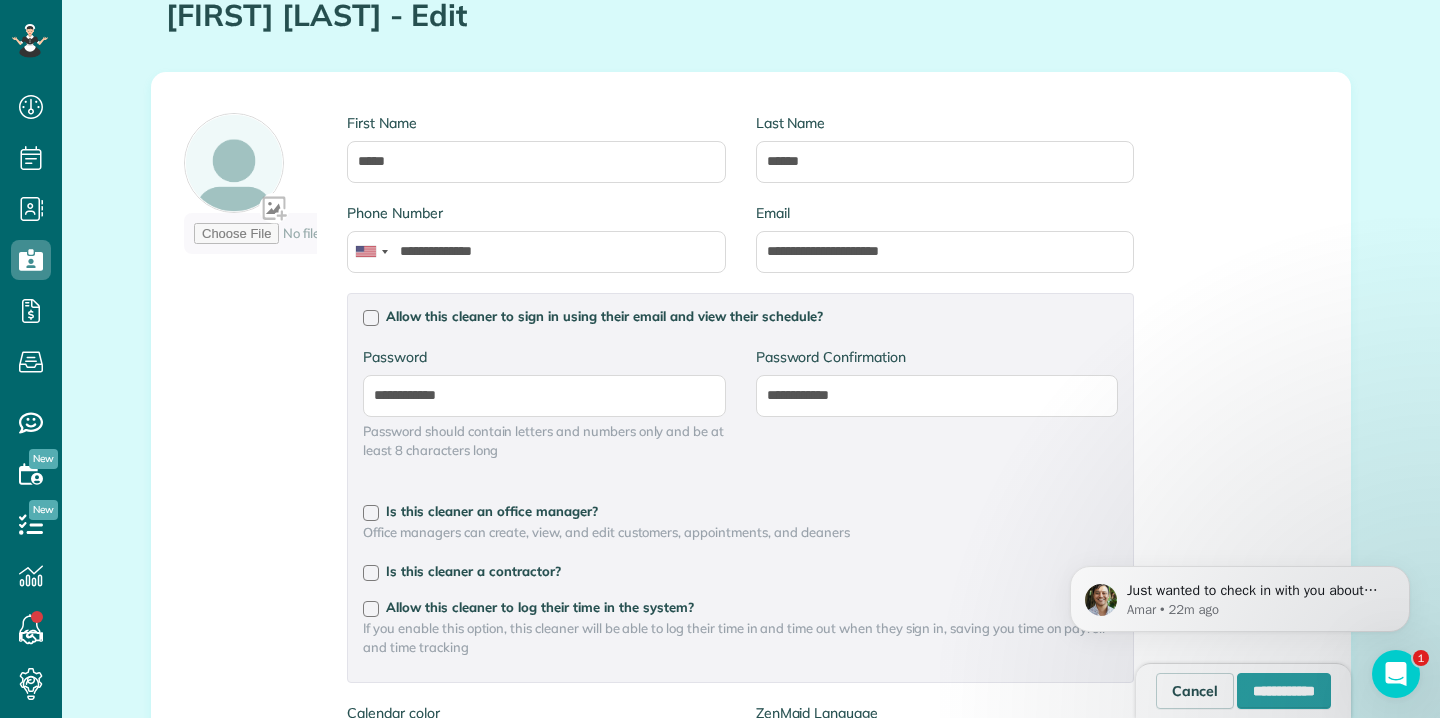 click on "**********" at bounding box center [740, 413] 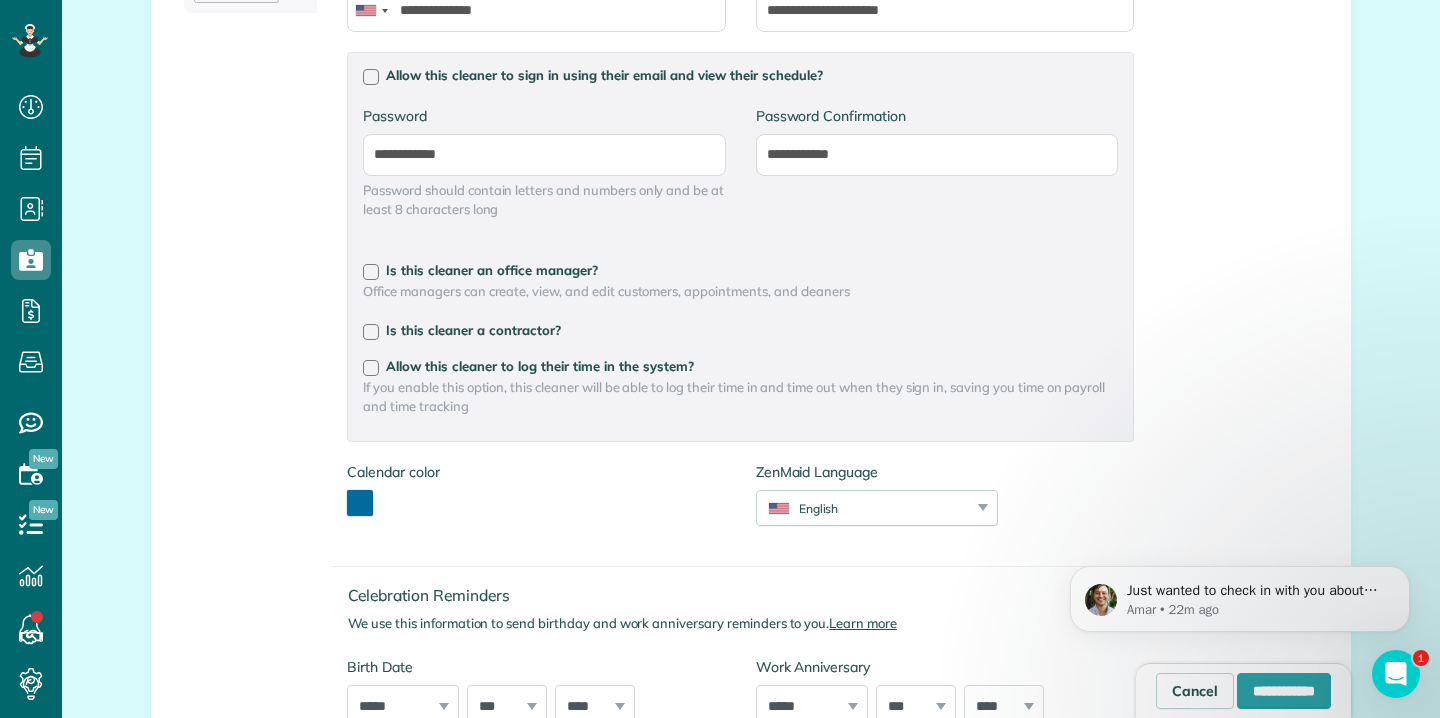scroll, scrollTop: 501, scrollLeft: 0, axis: vertical 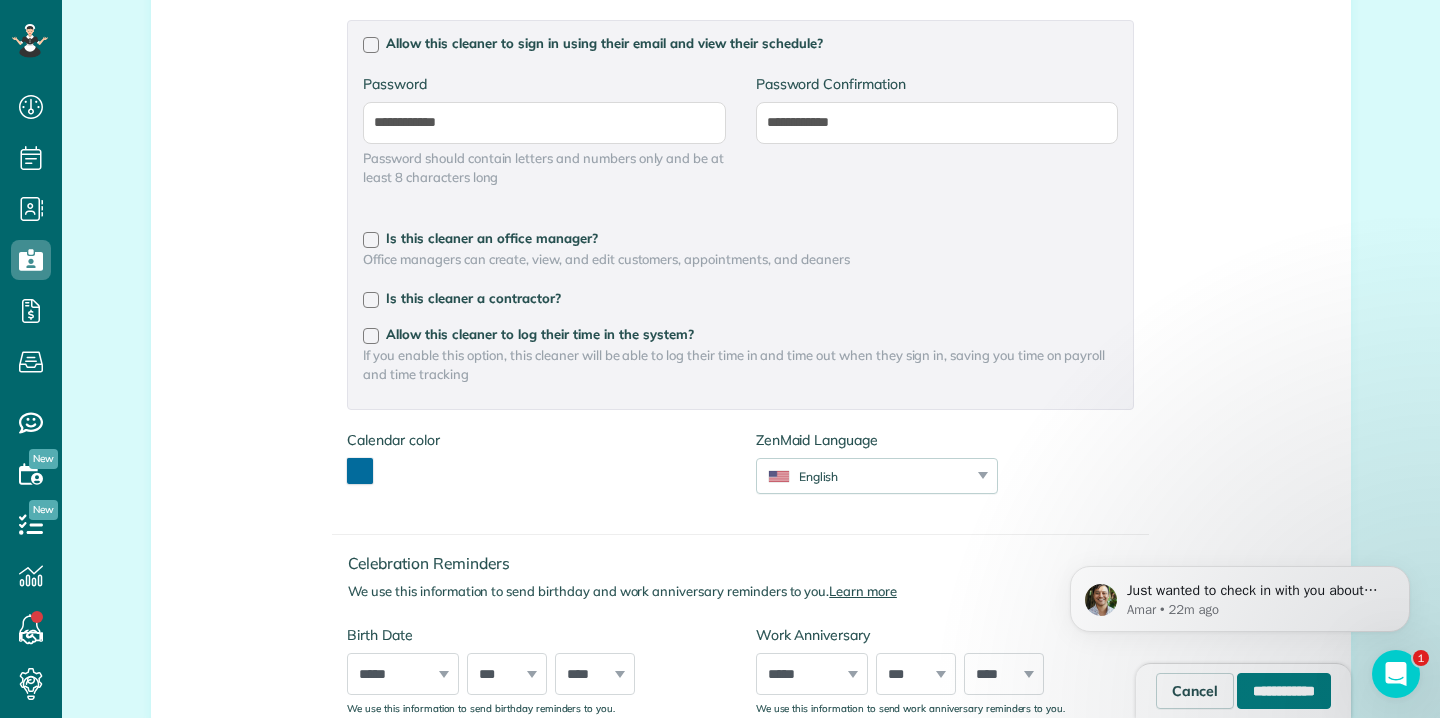 click on "**********" at bounding box center [1284, 691] 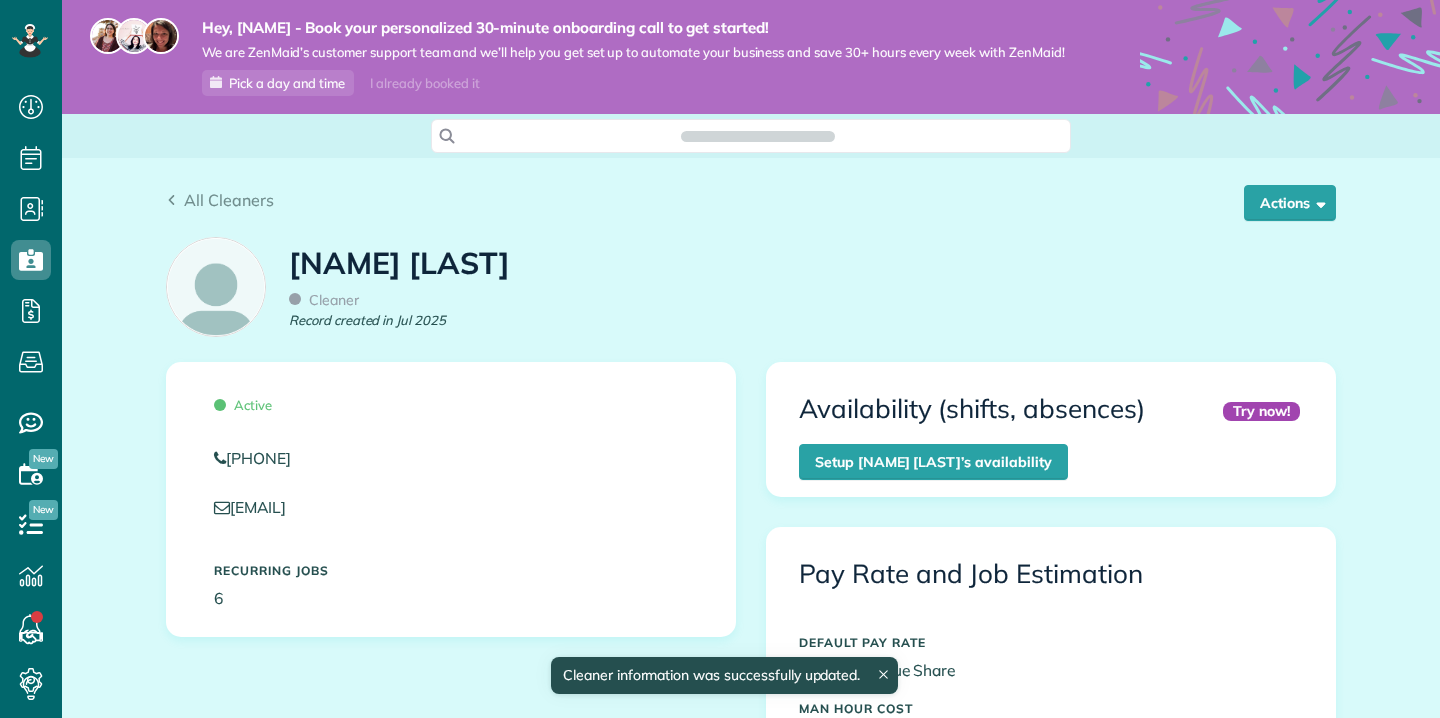 scroll, scrollTop: 0, scrollLeft: 0, axis: both 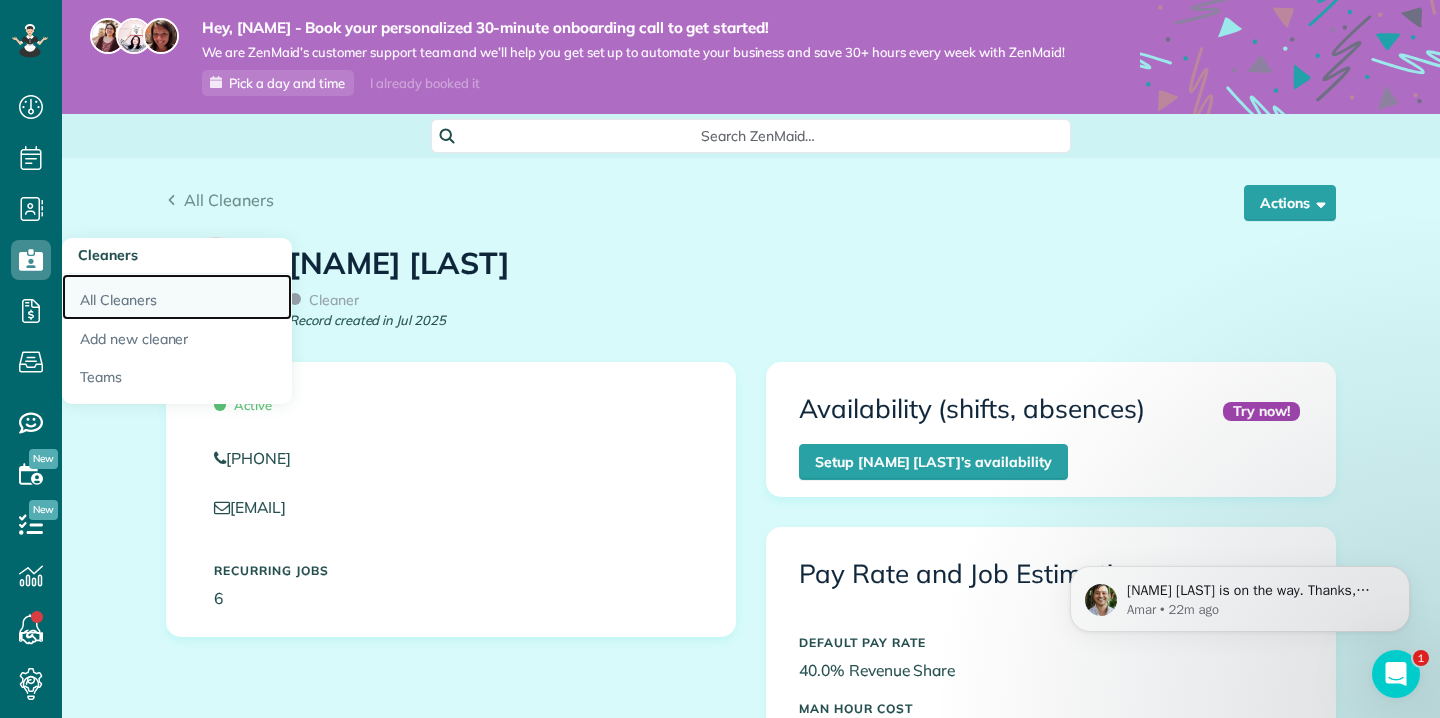 click on "All Cleaners" at bounding box center [177, 297] 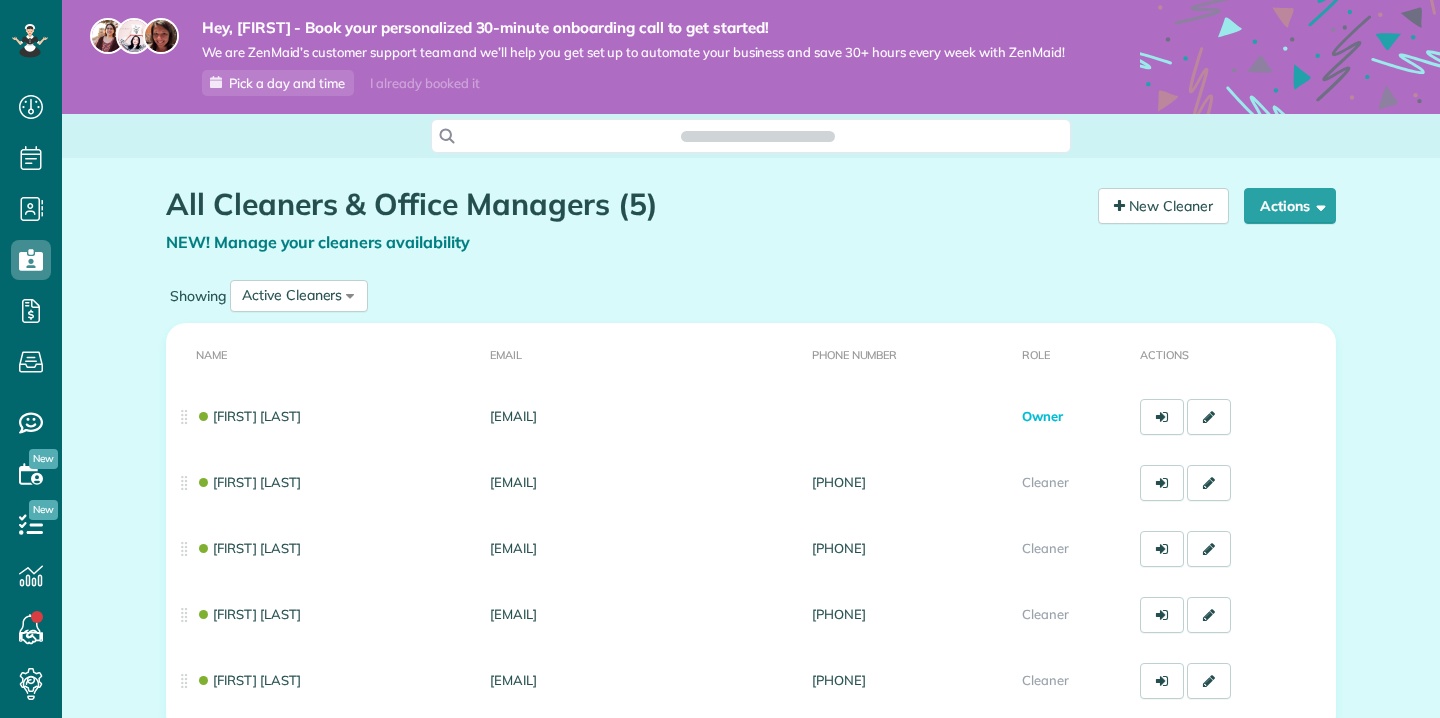 scroll, scrollTop: 0, scrollLeft: 0, axis: both 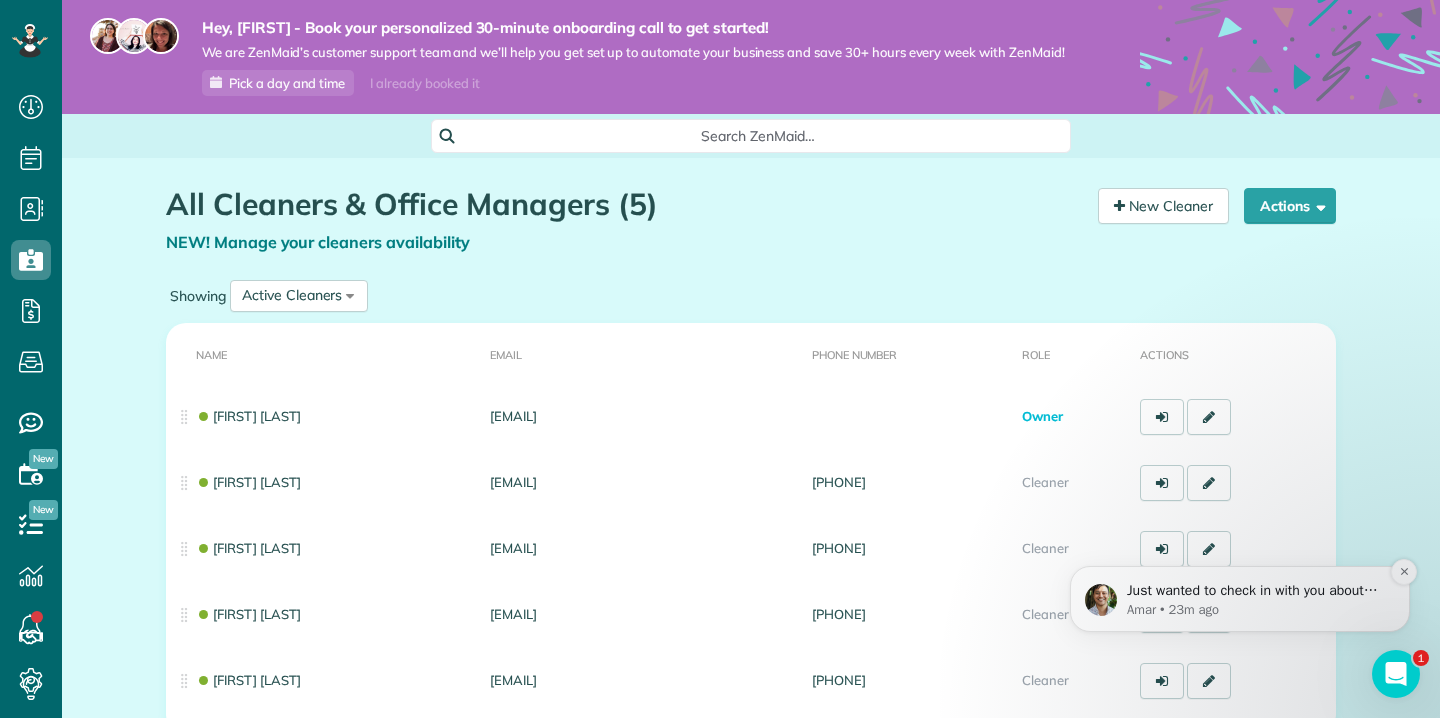 click on "Amar • 23m ago" at bounding box center (1256, 610) 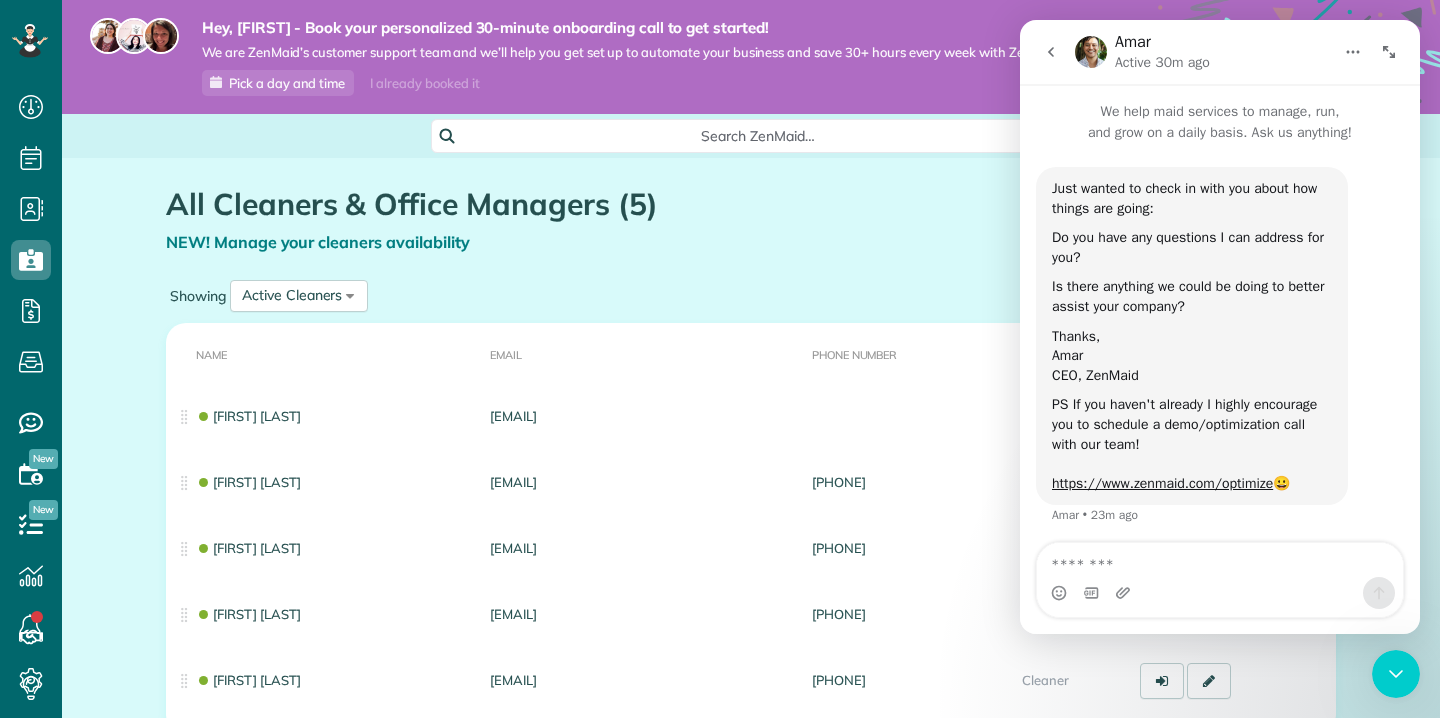 scroll, scrollTop: 0, scrollLeft: 0, axis: both 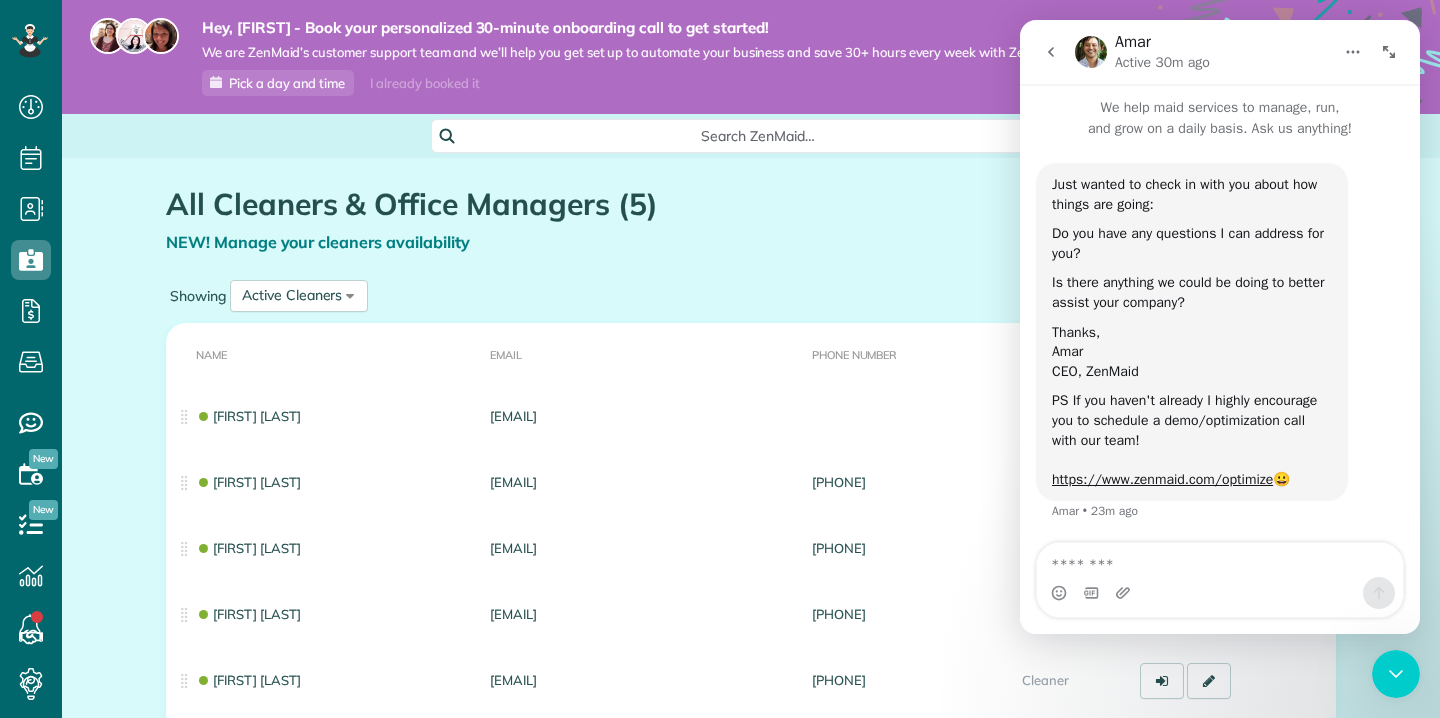 click on "All Cleaners & Office Managers (5)
NEW! Manage your cleaners availability
Your Cleaners [30 sec]" at bounding box center (624, 231) 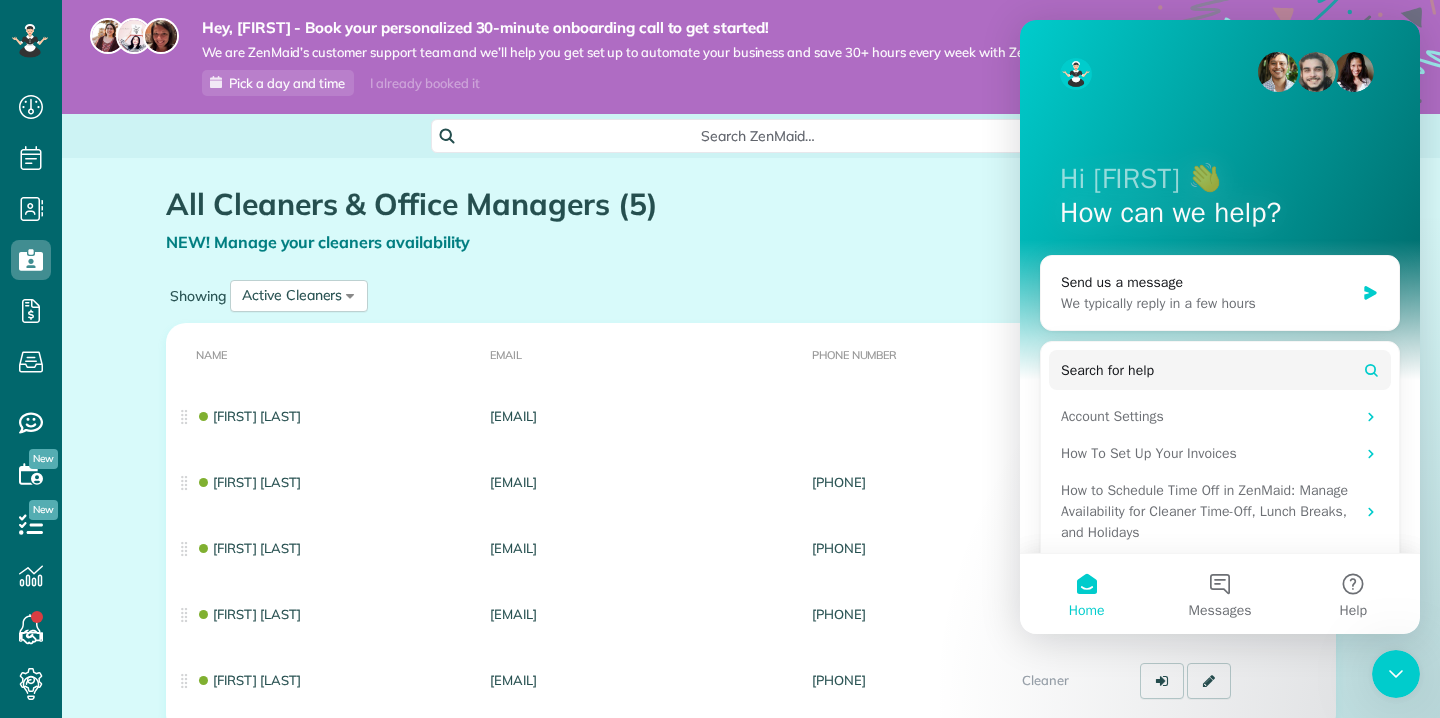 scroll, scrollTop: 0, scrollLeft: 0, axis: both 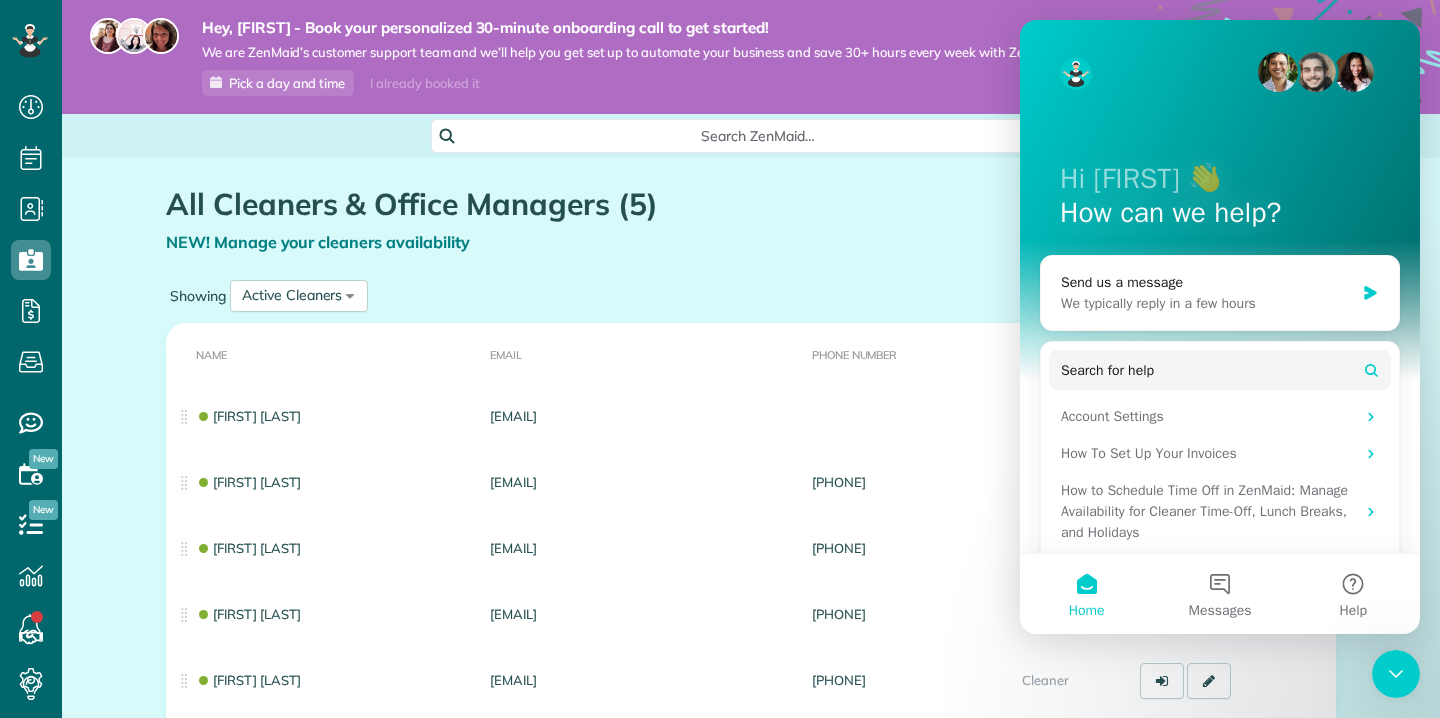 click on "Showing
Active Cleaners
All Cleaners
Active Cleaners
Inactive Cleaners" at bounding box center (751, 296) 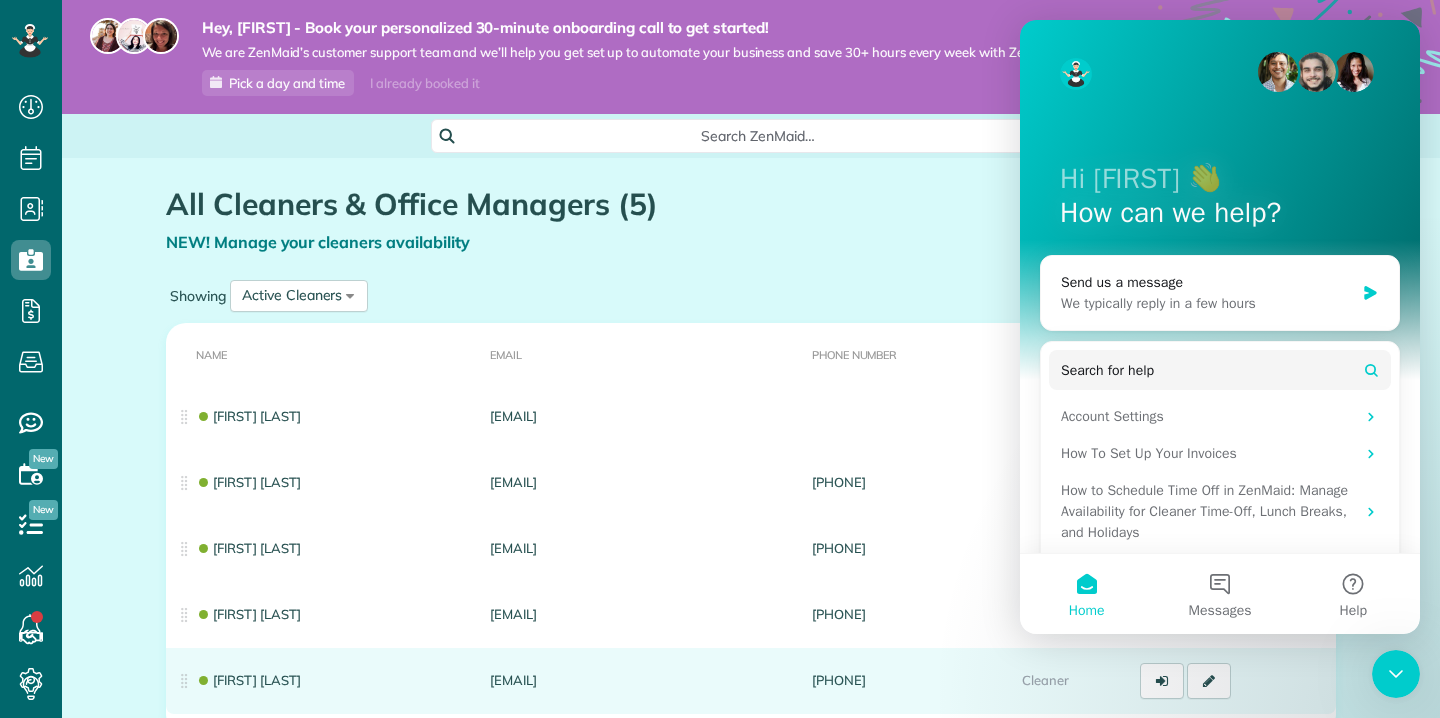 click at bounding box center [1234, 681] 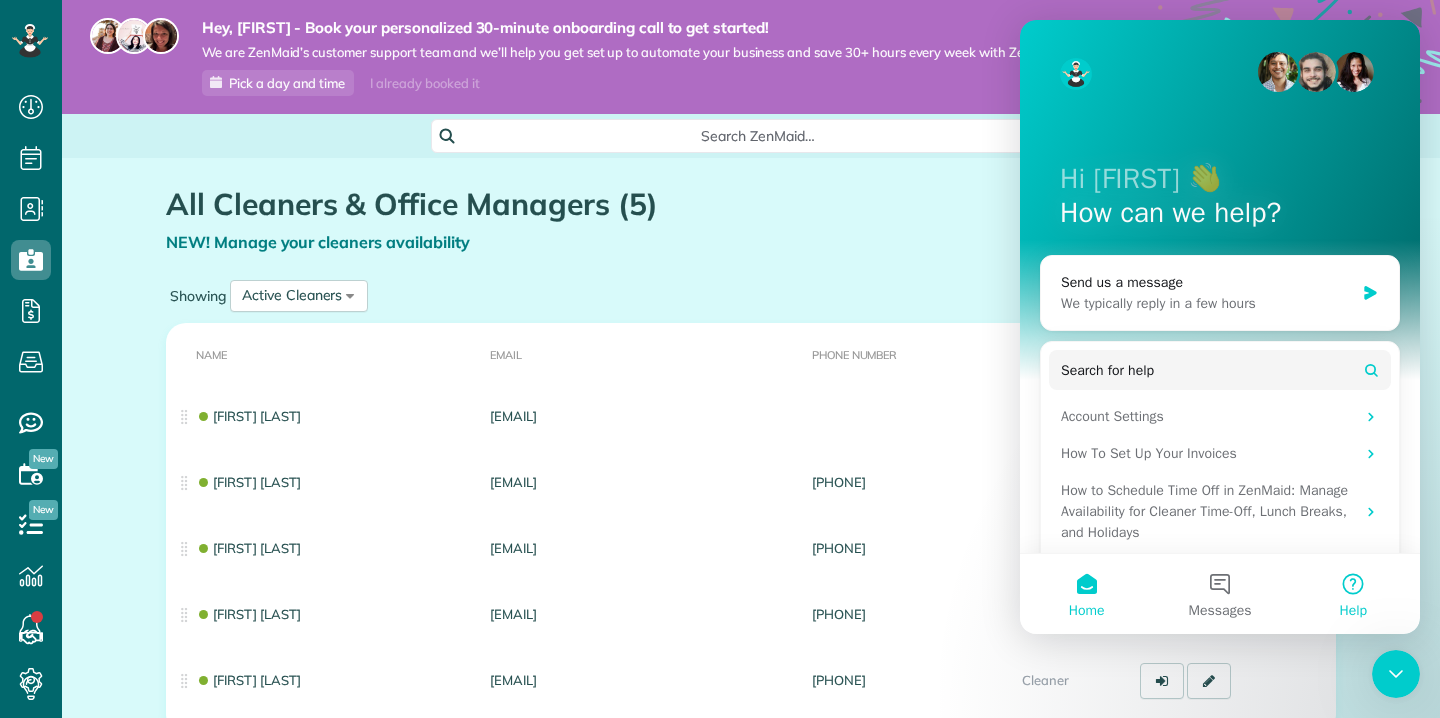 click on "Help" at bounding box center (1353, 611) 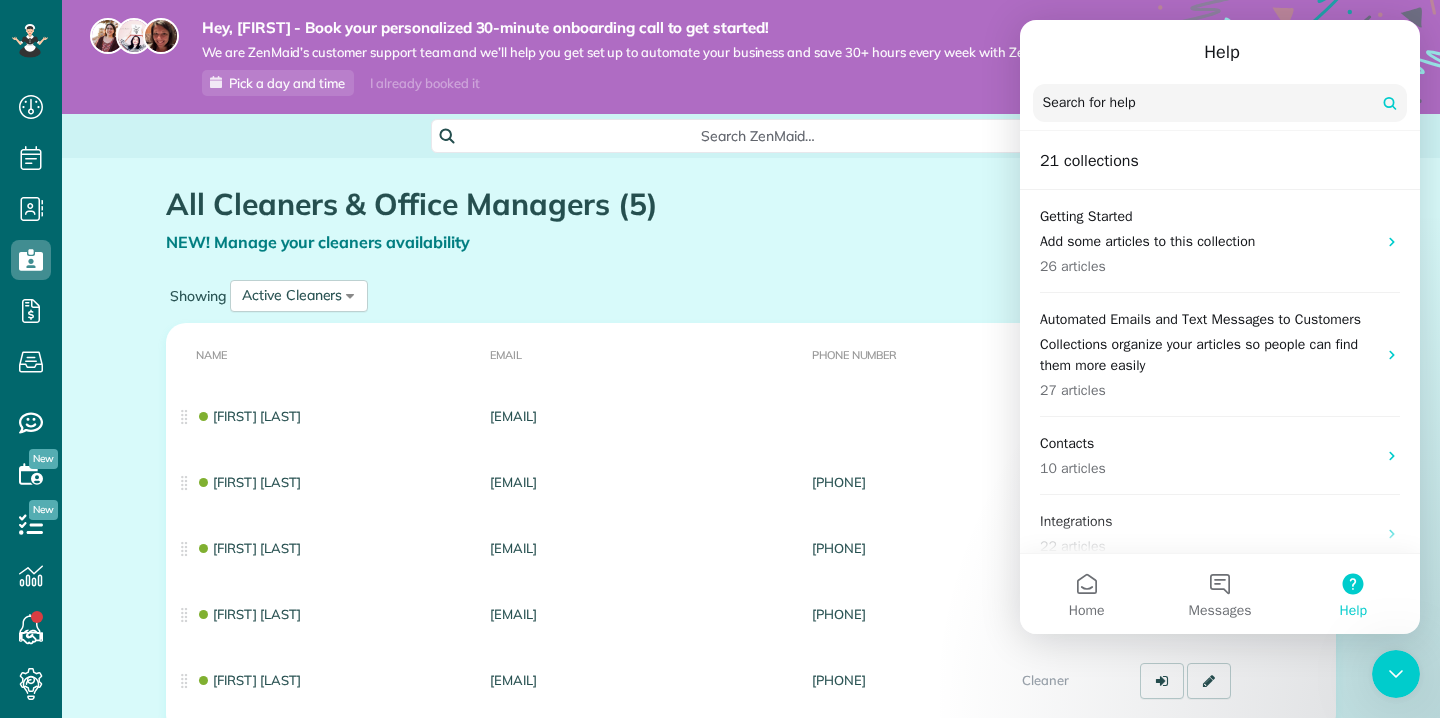 click at bounding box center [1396, 674] 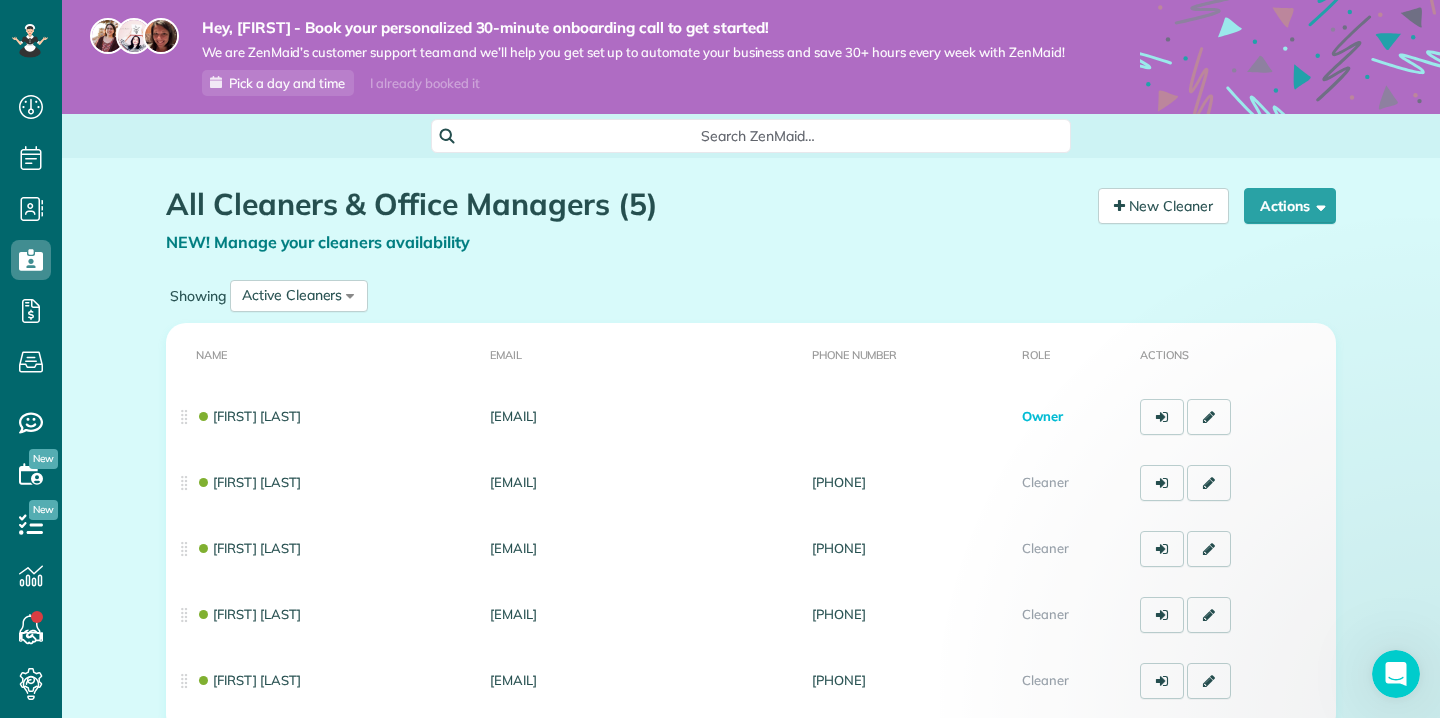 scroll, scrollTop: 0, scrollLeft: 0, axis: both 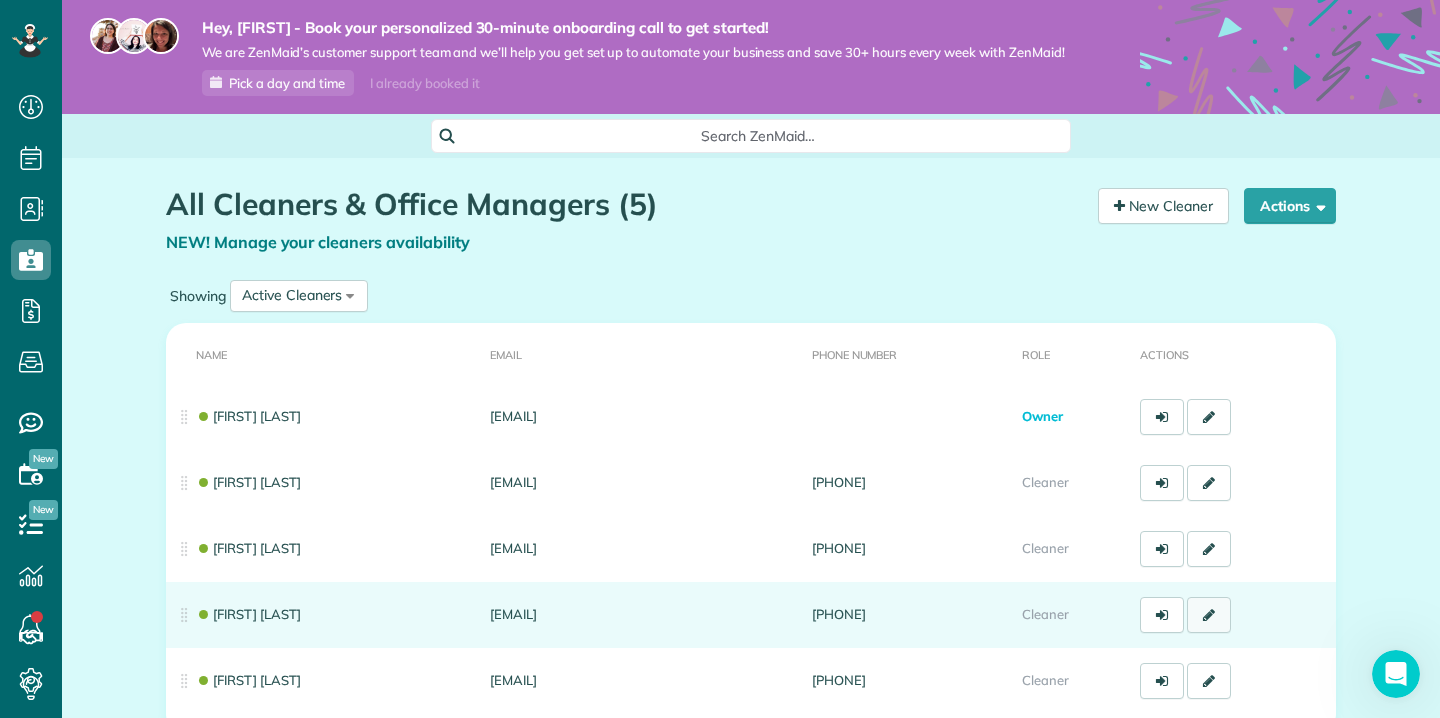 click at bounding box center (1209, 615) 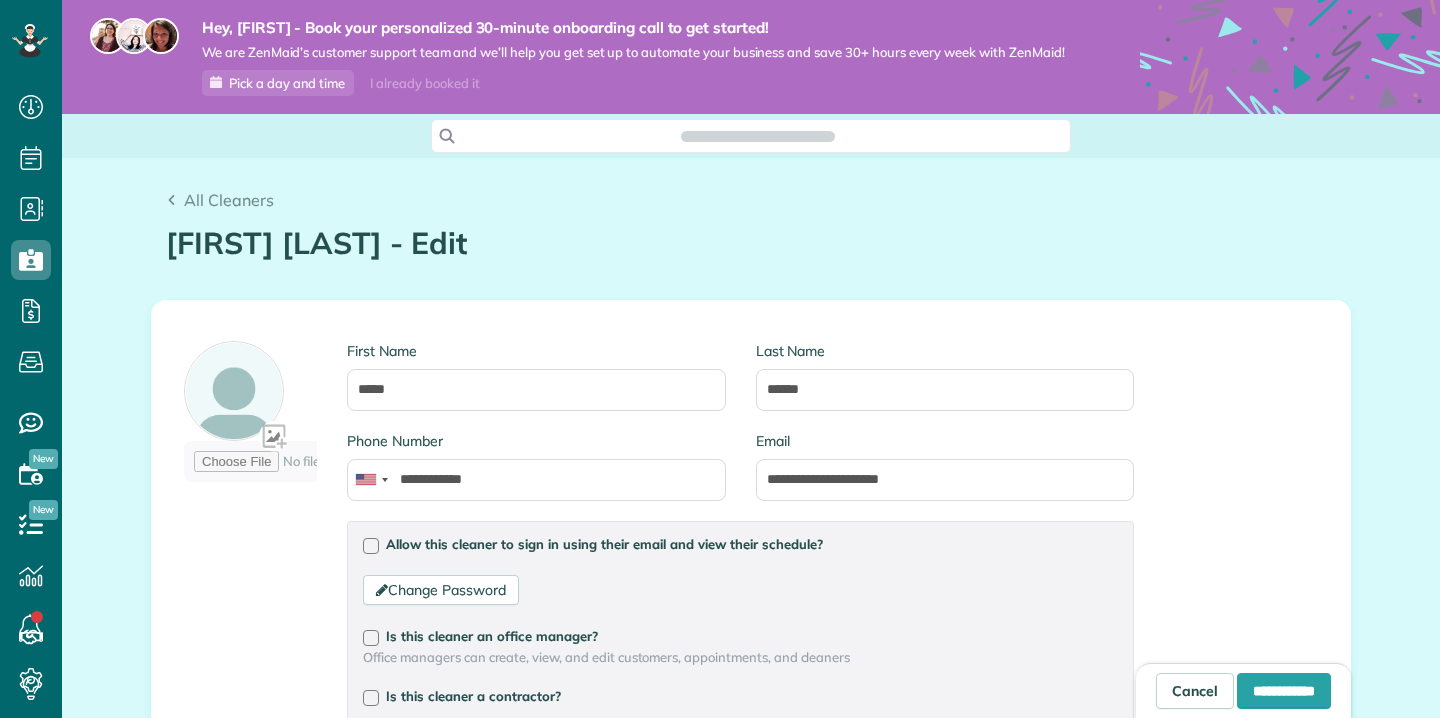 scroll, scrollTop: 0, scrollLeft: 0, axis: both 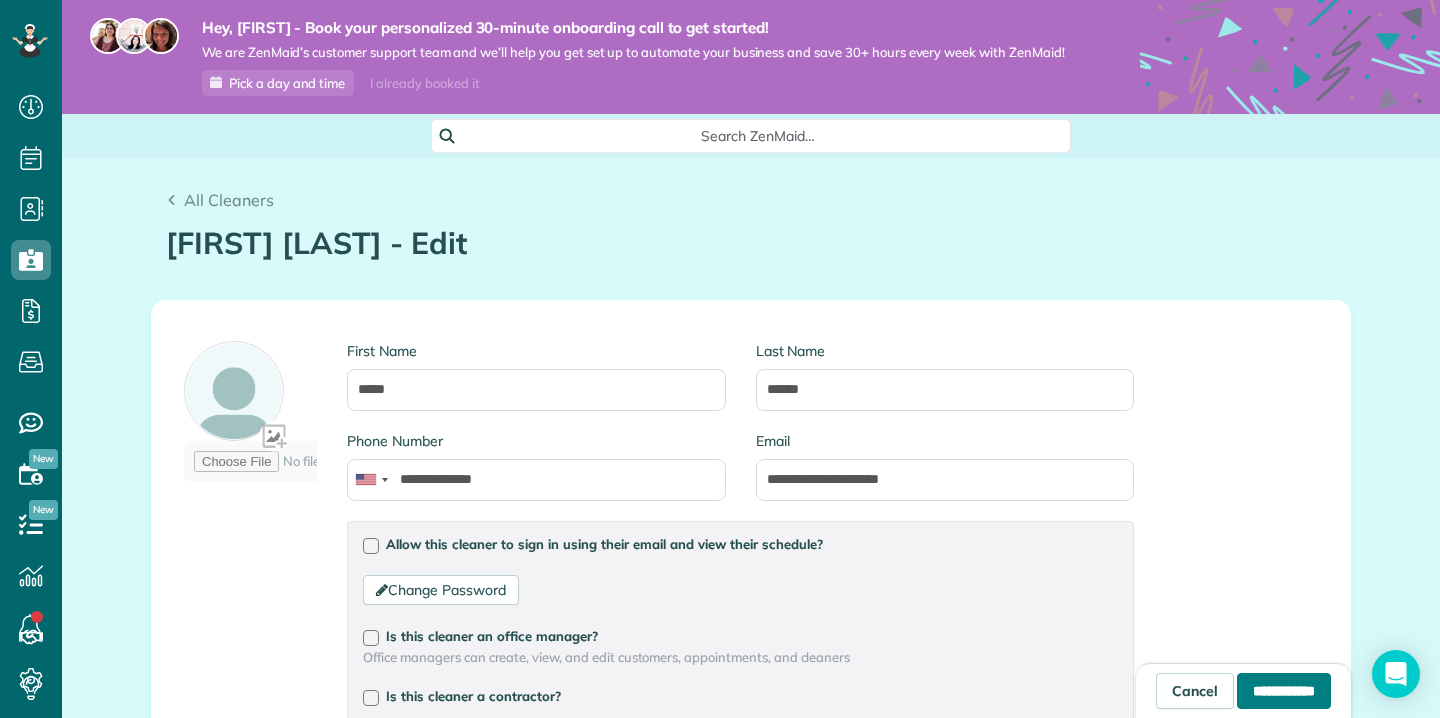 click on "**********" at bounding box center [1284, 691] 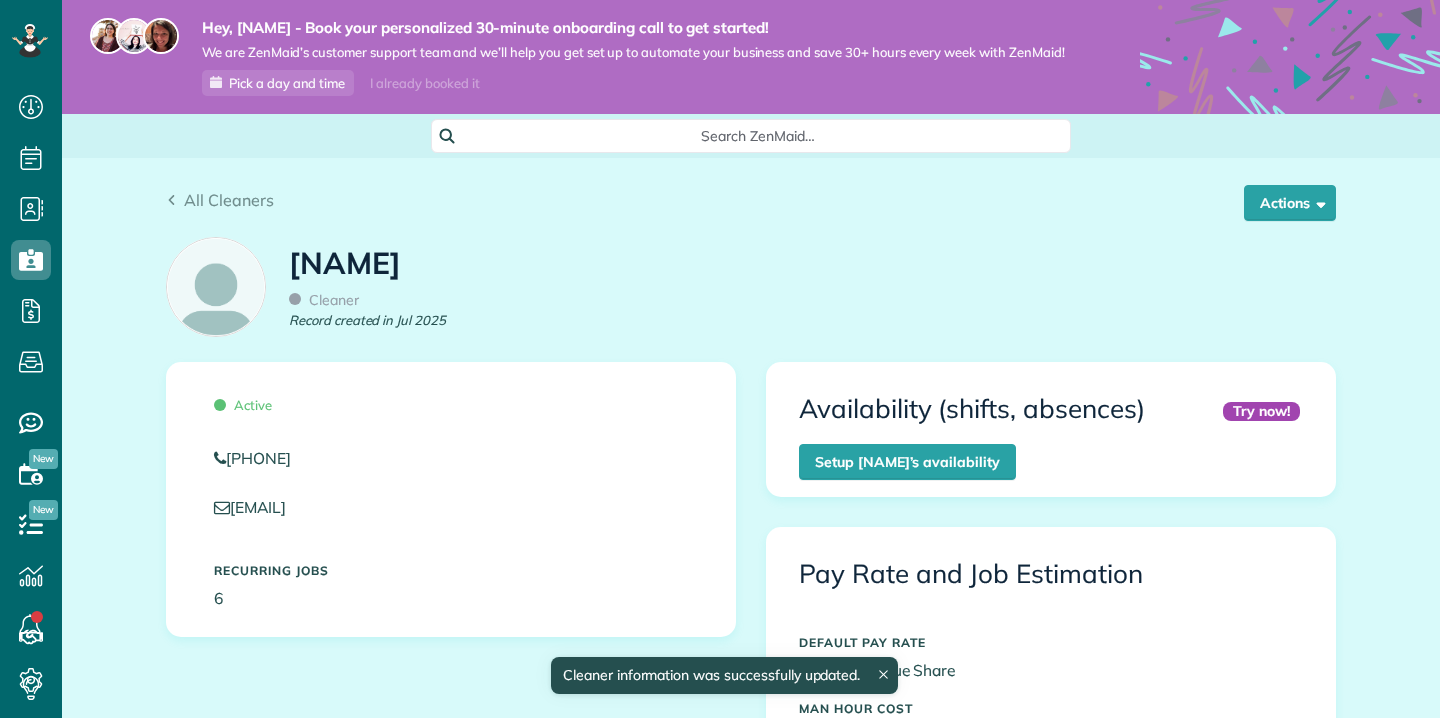 scroll, scrollTop: 0, scrollLeft: 0, axis: both 